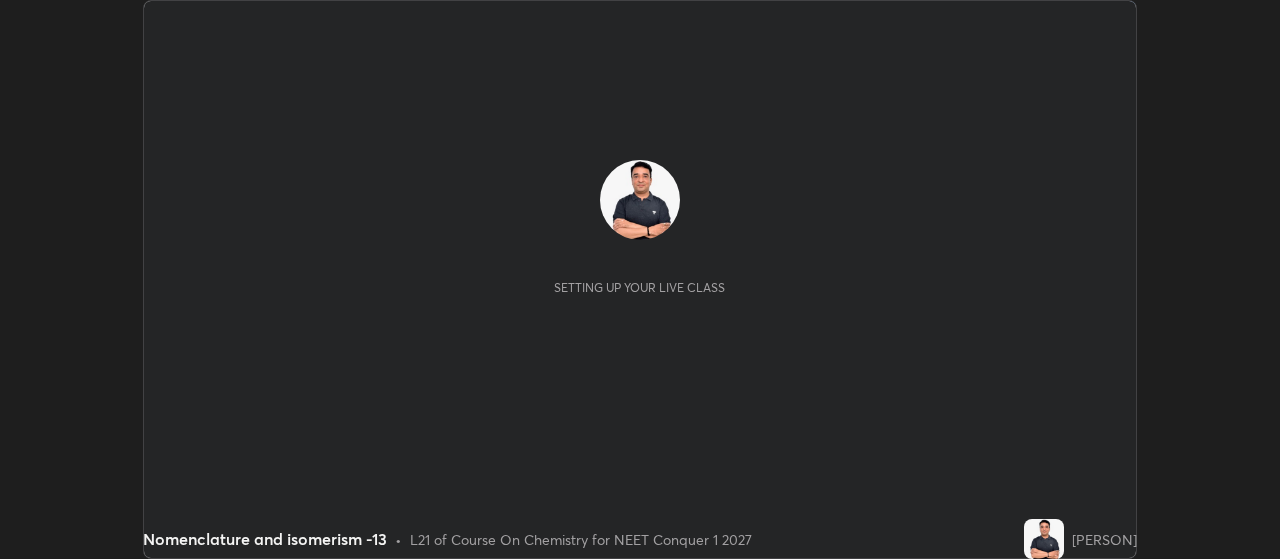 scroll, scrollTop: 0, scrollLeft: 0, axis: both 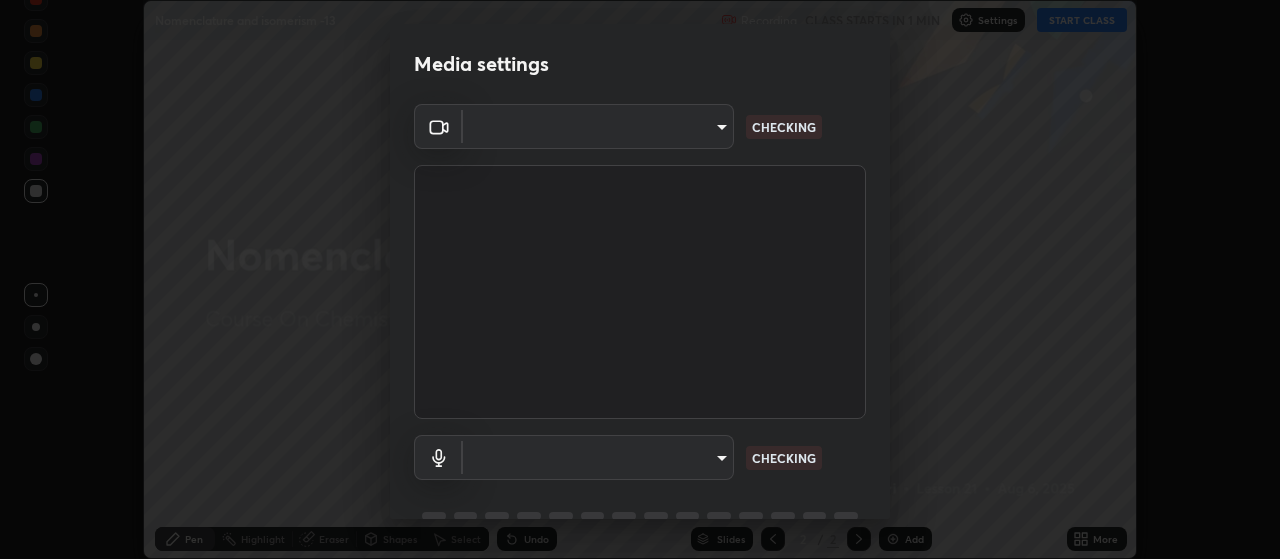 type on "3aa1f2dfd03d01f189a8a01f68d52051269995ca7ca0ffcaee6397e0c867a5cc" 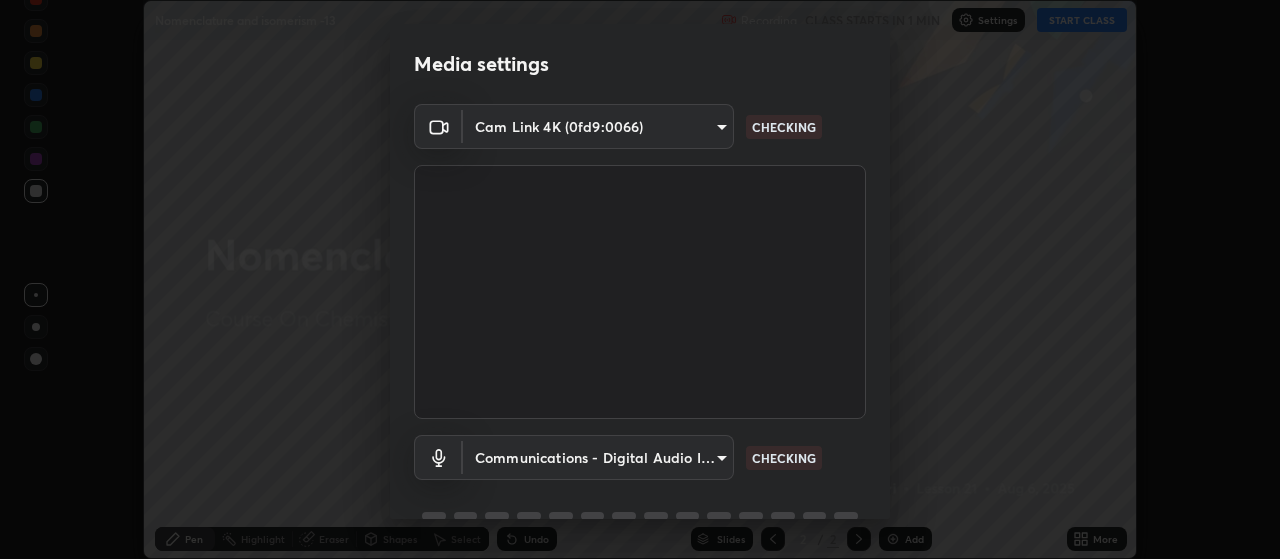 click on "Erase all Nomenclature and isomerism -13 Recording CLASS STARTS IN 1 MIN Settings START CLASS Setting up your live class Nomenclature and isomerism -13 • L21 of Course On Chemistry for NEET Conquer 1 2027 [PERSON] Pen Highlight Eraser Shapes Select Undo Slides 2 / 2 Add More No doubts shared Encourage your learners to ask a doubt for better clarity Report an issue Reason for reporting Buffering Chat not working Audio - Video sync issue Educator video quality low ​ Attach an image Report Media settings Cam Link 4K (0fd9:0066) 3aa1f2dfd03d01f189a8a01f68d52051269995ca7ca0ffcaee6397e0c867a5cc CHECKING Communications - Digital Audio Interface (11- Cam Link 4K) communications CHECKING 1 / 5 Next" at bounding box center [640, 279] 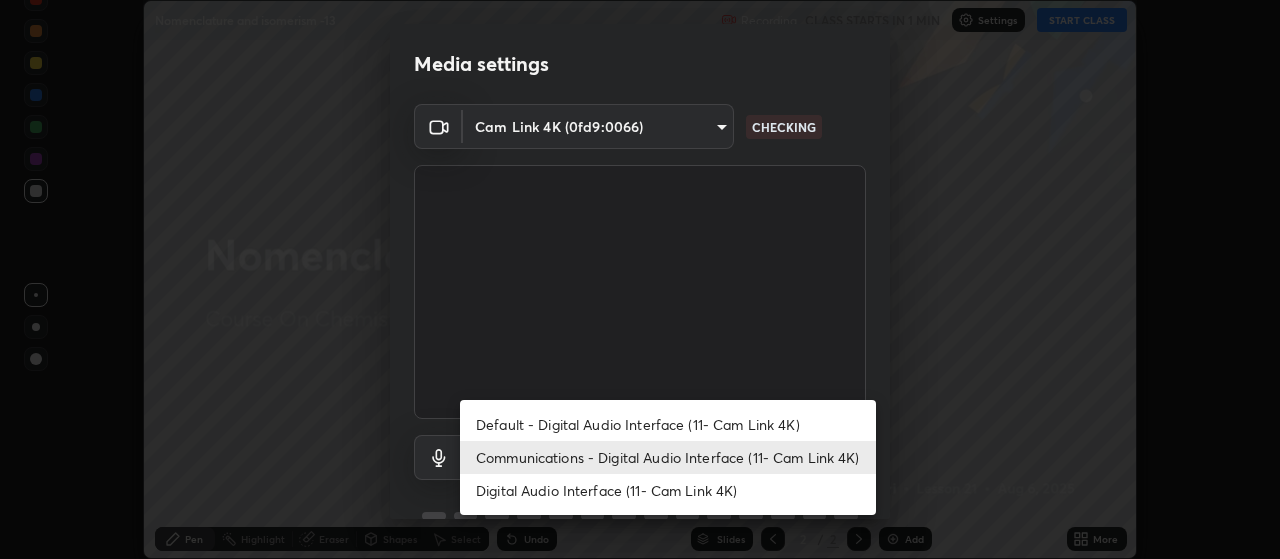 click on "Default - Digital Audio Interface (11- Cam Link 4K)" at bounding box center [668, 424] 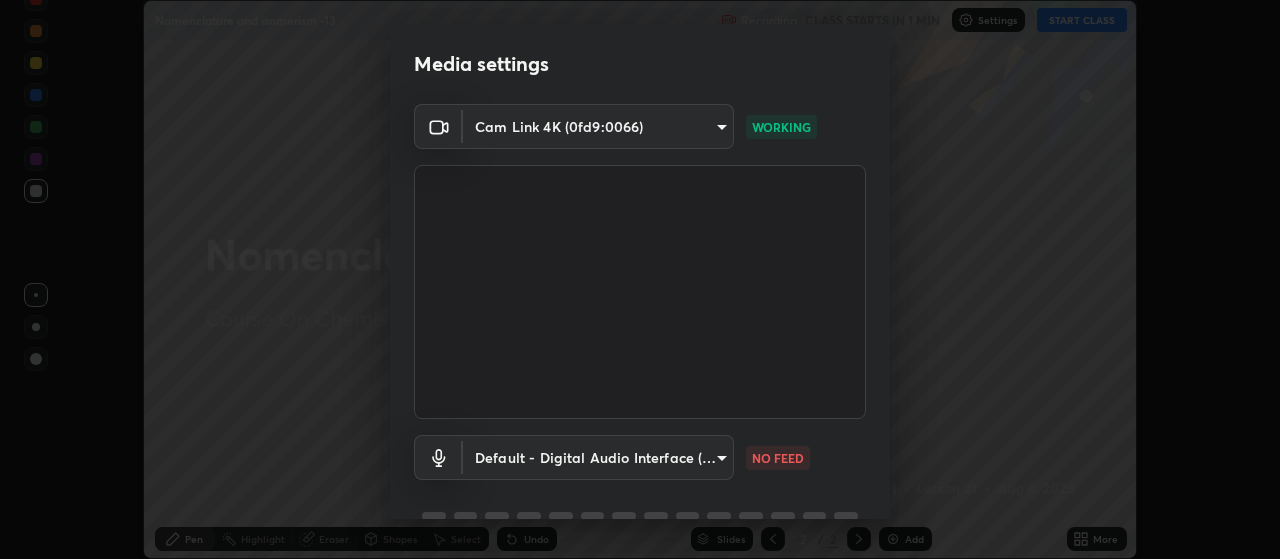 type on "default" 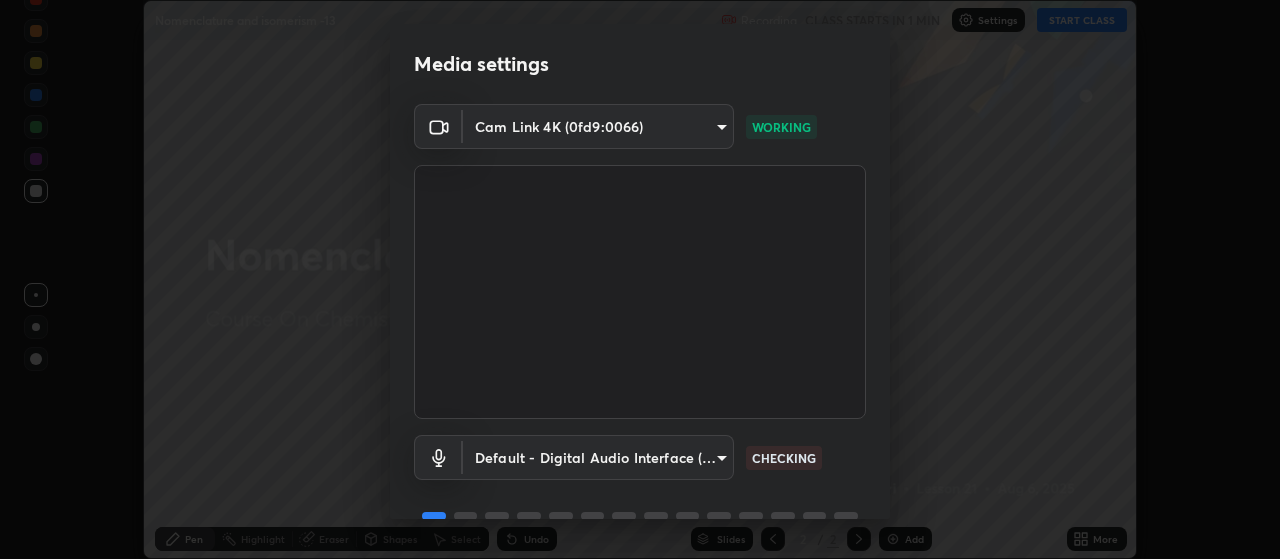 scroll, scrollTop: 97, scrollLeft: 0, axis: vertical 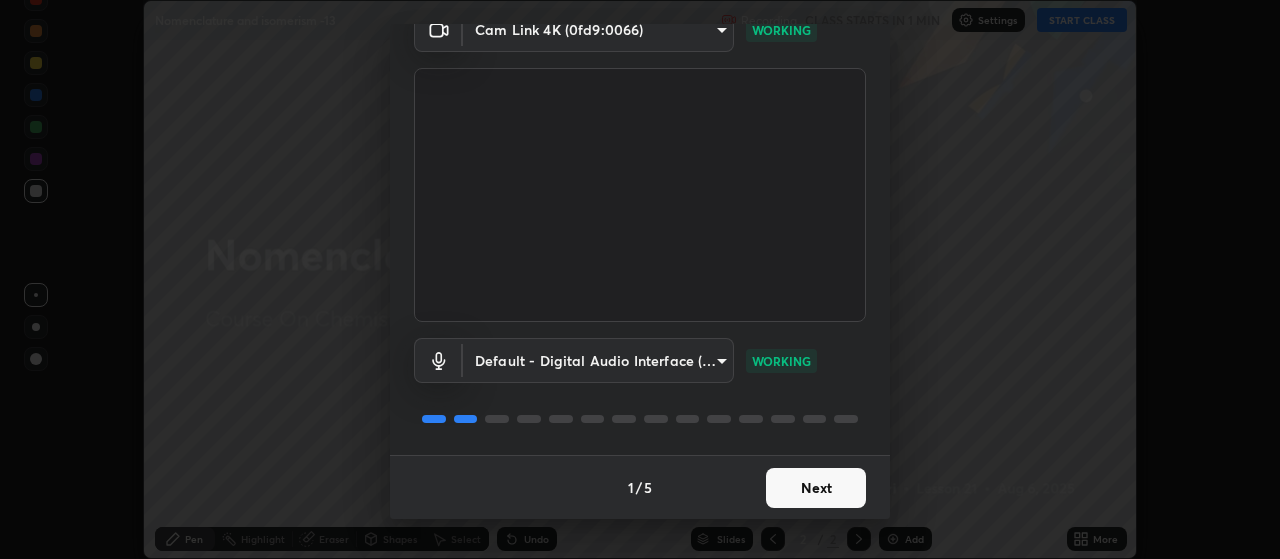 click on "Next" at bounding box center [816, 488] 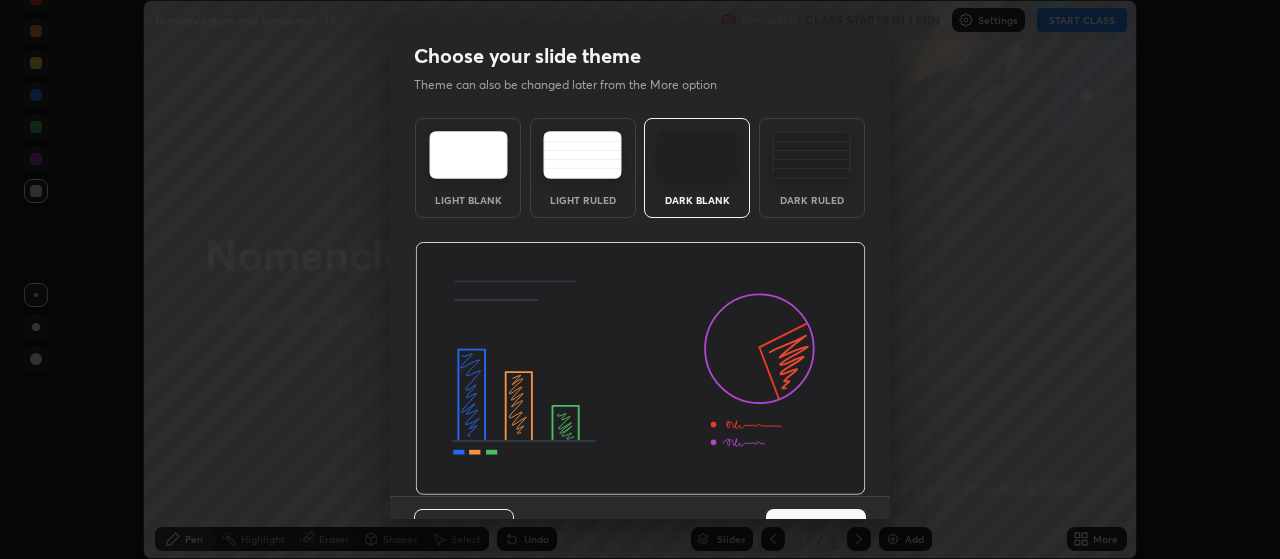 scroll, scrollTop: 41, scrollLeft: 0, axis: vertical 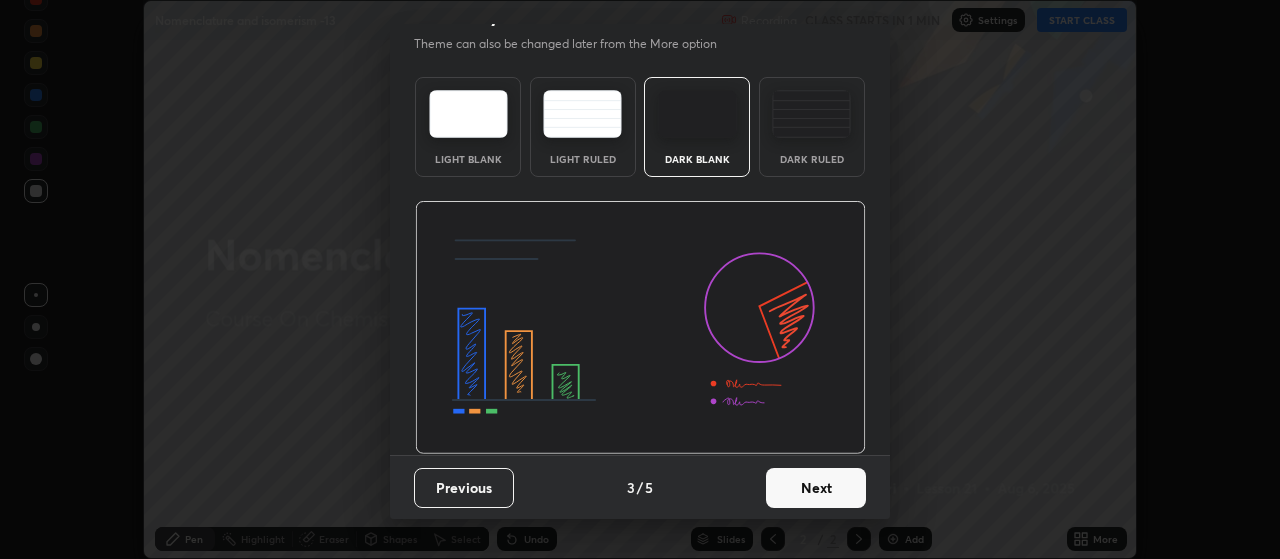 click on "Next" at bounding box center (816, 488) 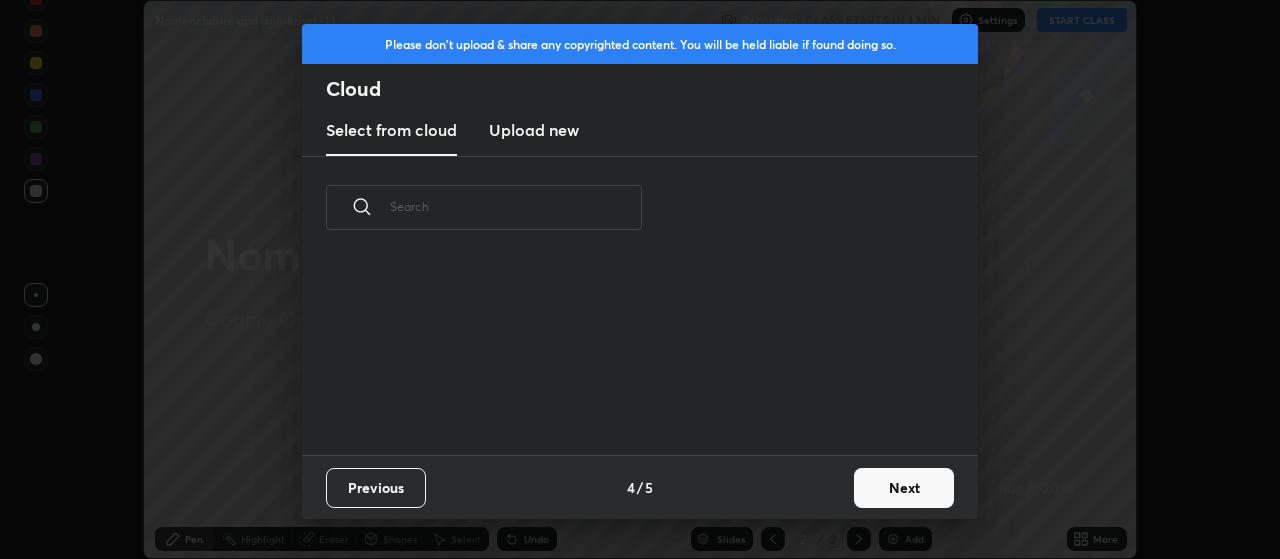 click on "Next" at bounding box center [904, 488] 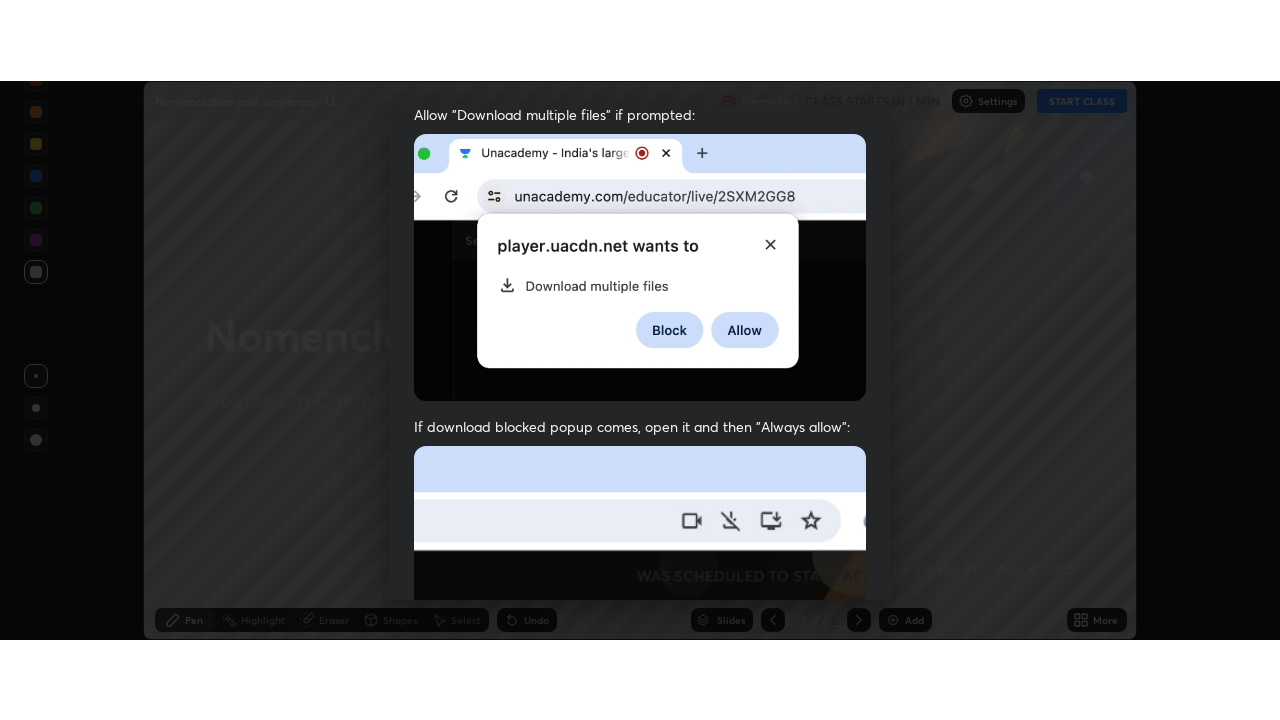scroll, scrollTop: 505, scrollLeft: 0, axis: vertical 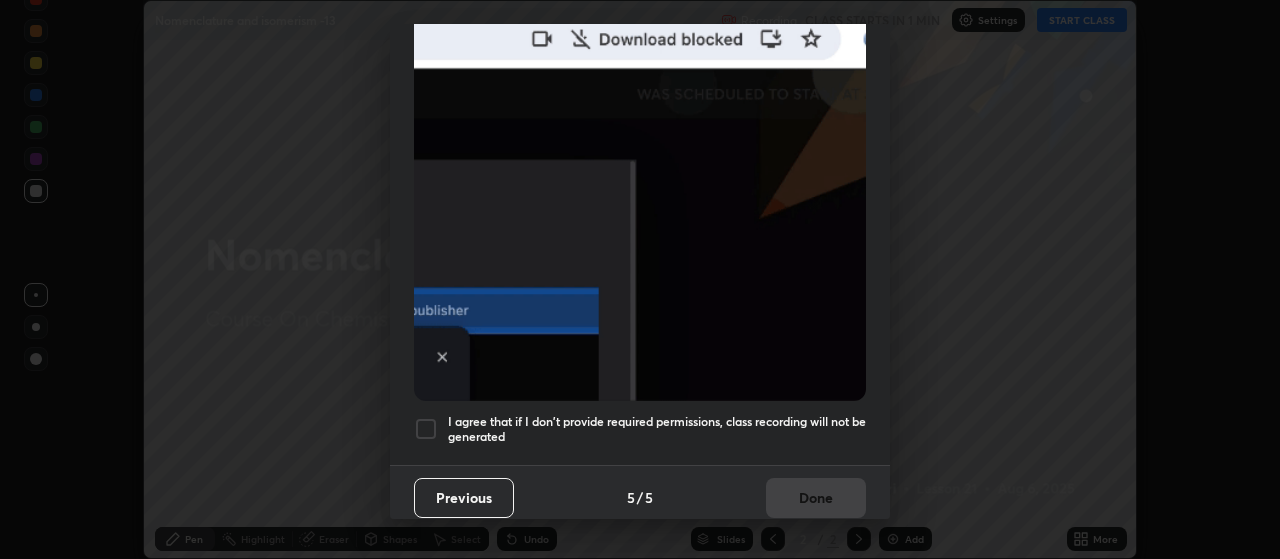 click at bounding box center [426, 429] 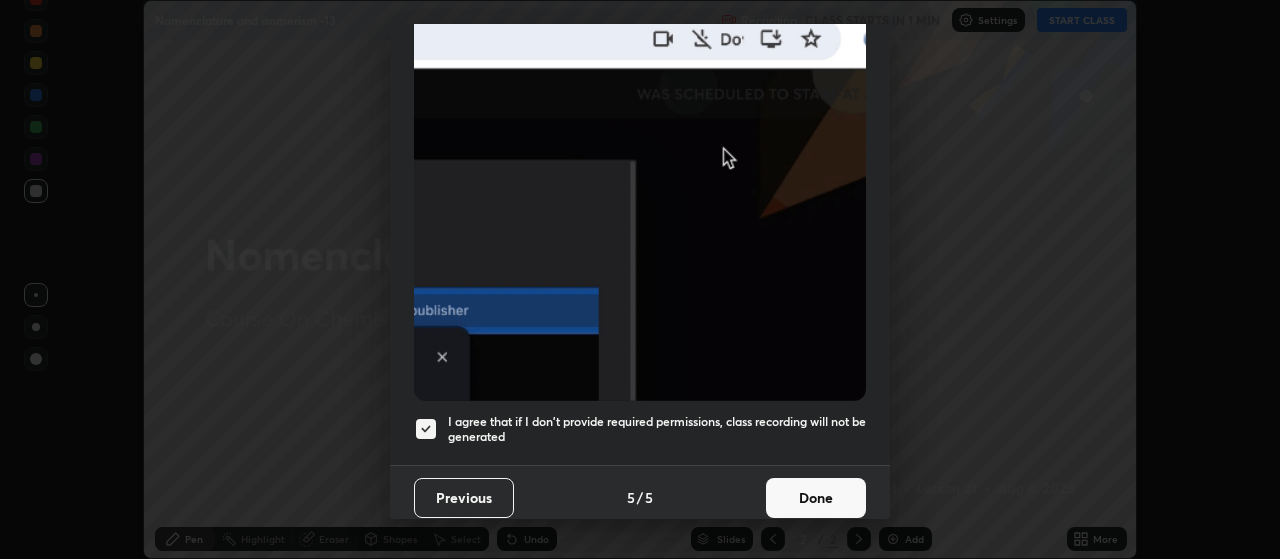 click on "Done" at bounding box center [816, 498] 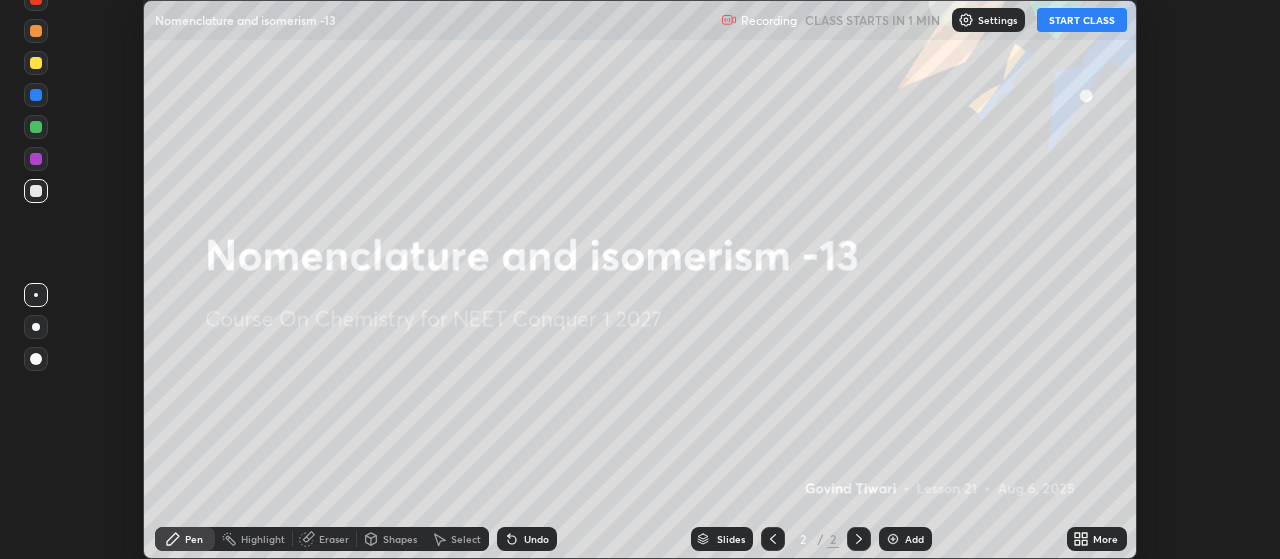 click on "More" at bounding box center (1105, 539) 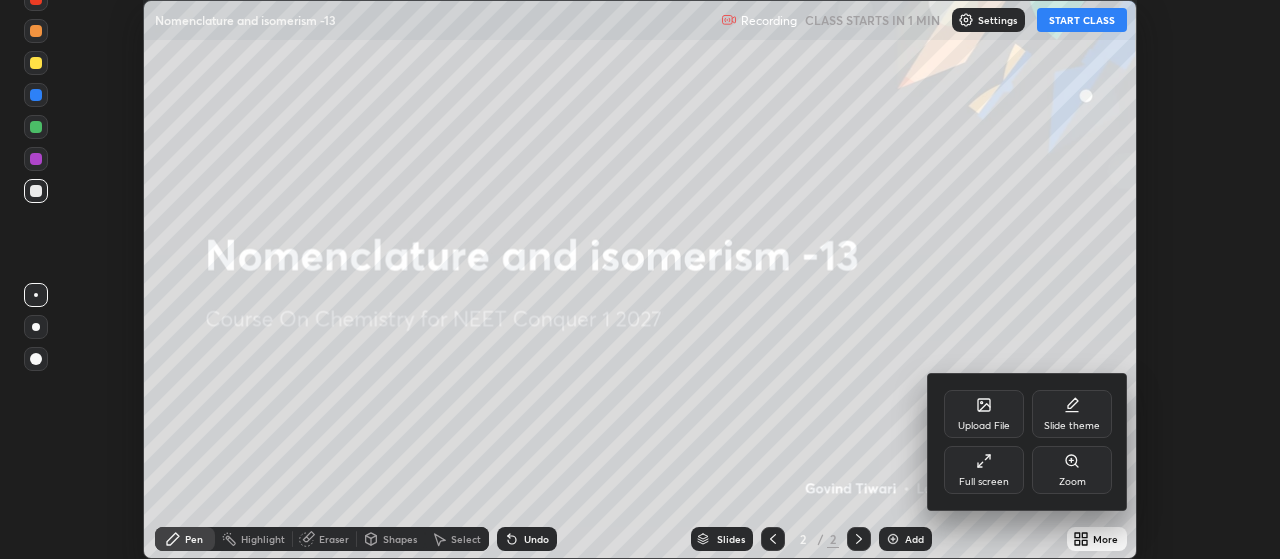click on "Full screen" at bounding box center [984, 482] 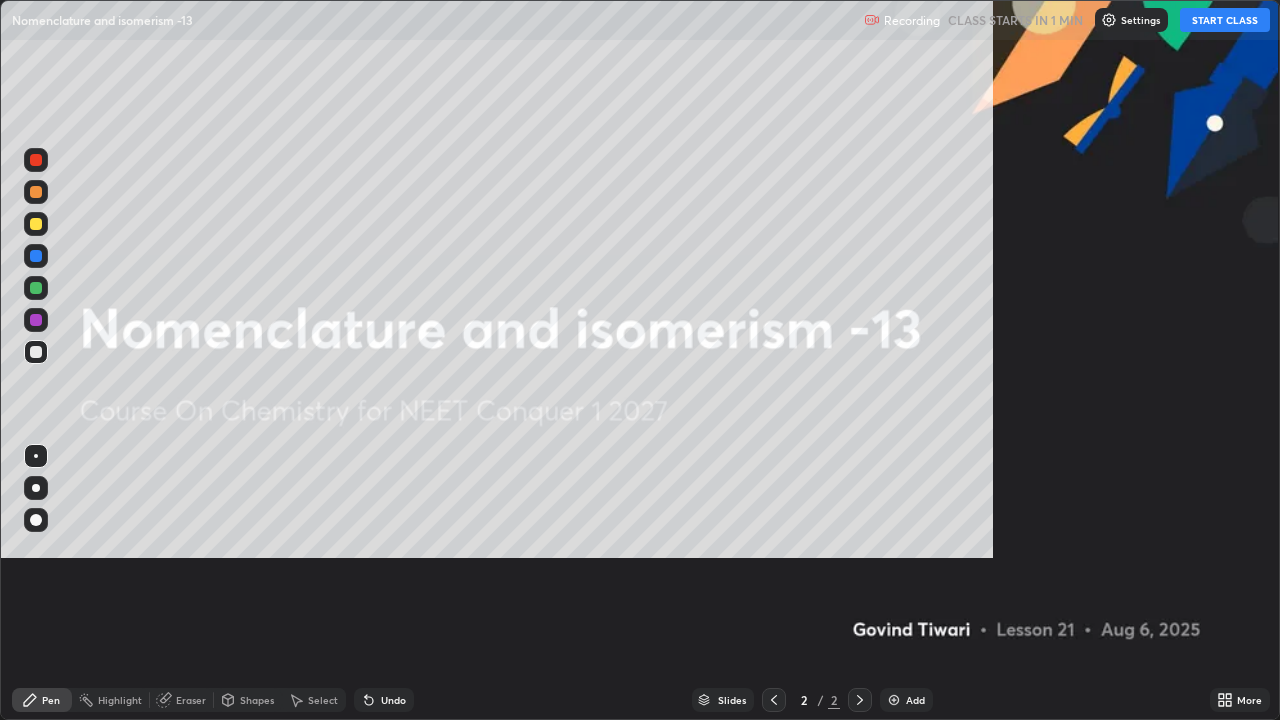 scroll, scrollTop: 99280, scrollLeft: 98720, axis: both 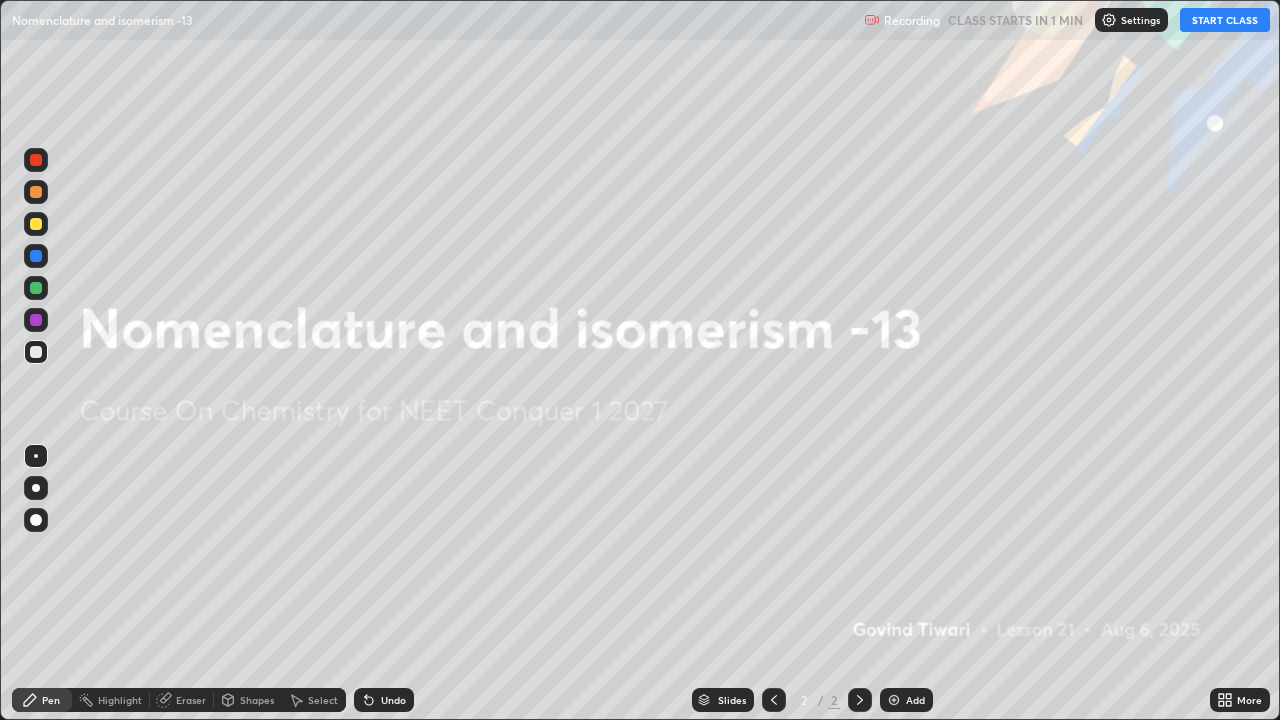 click on "Add" at bounding box center [906, 700] 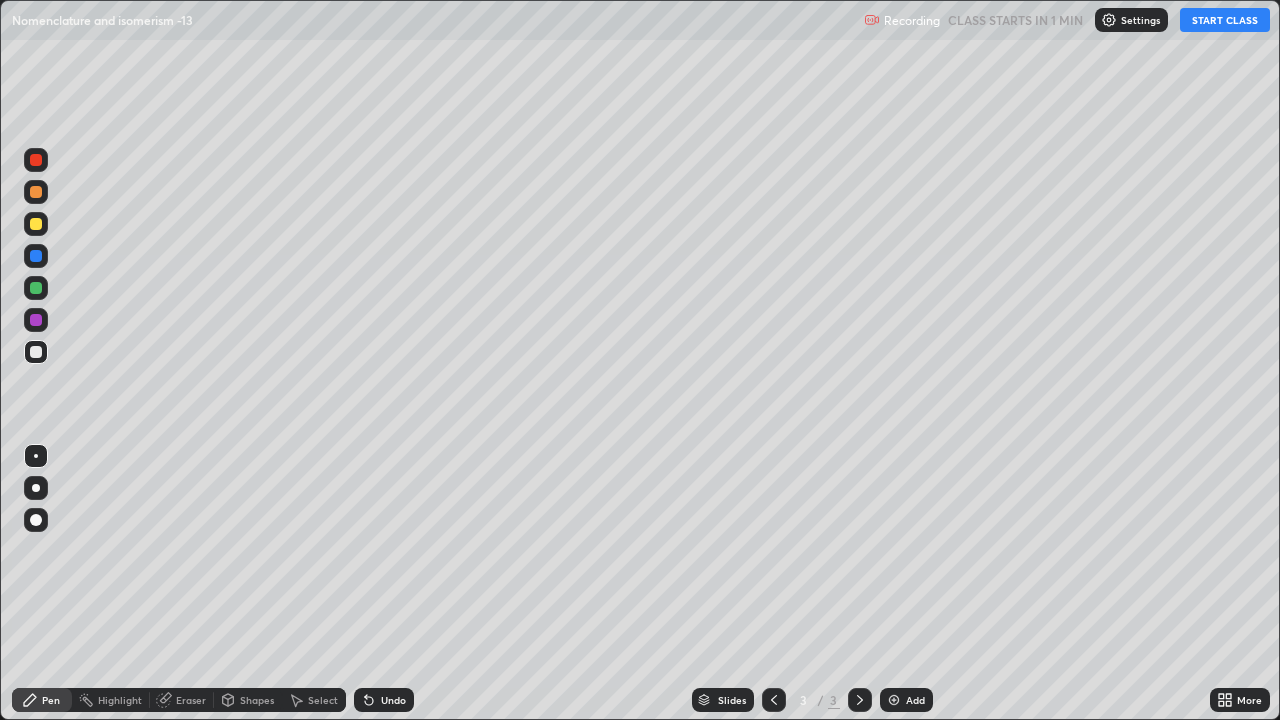click on "START CLASS" at bounding box center (1225, 20) 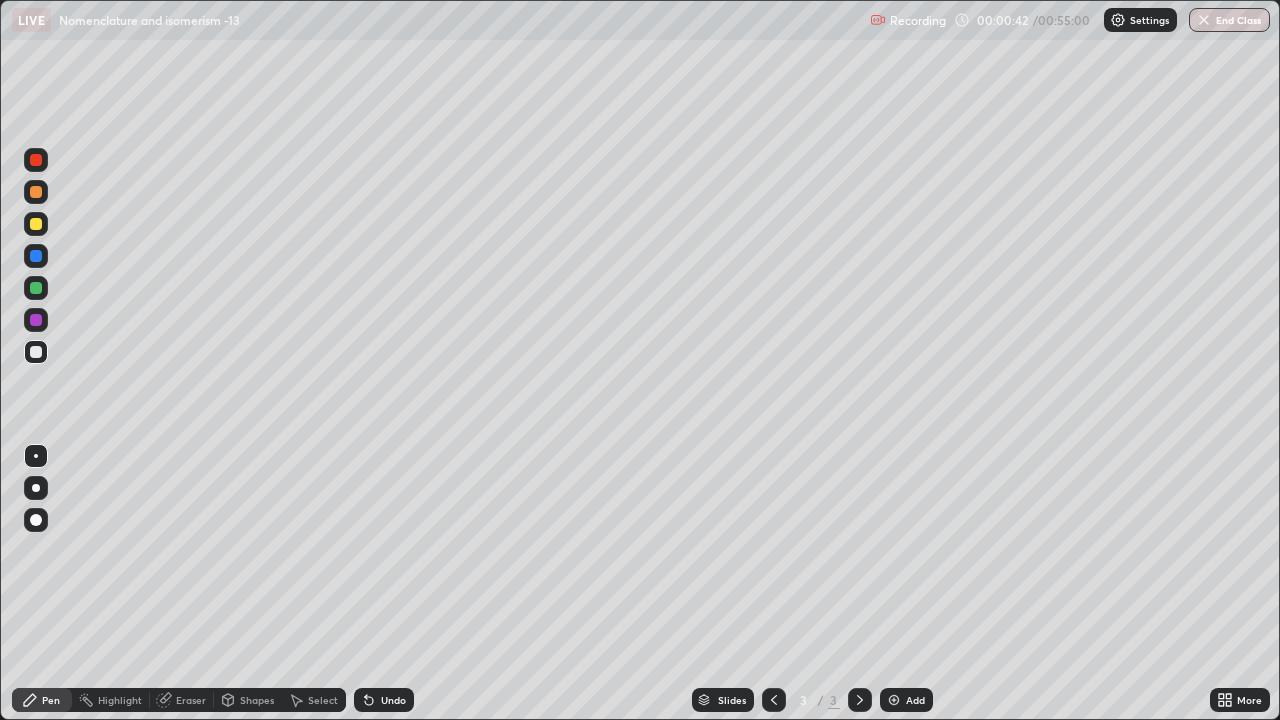 click at bounding box center [36, 520] 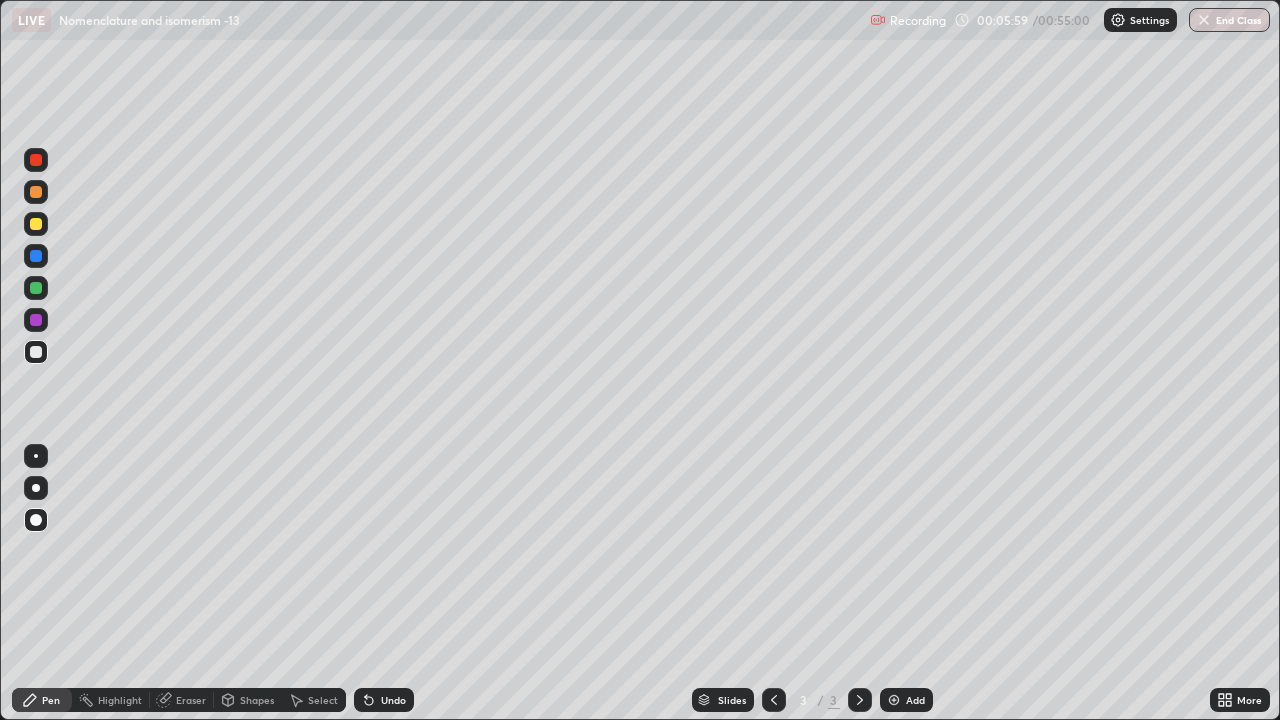 click on "Eraser" at bounding box center [182, 700] 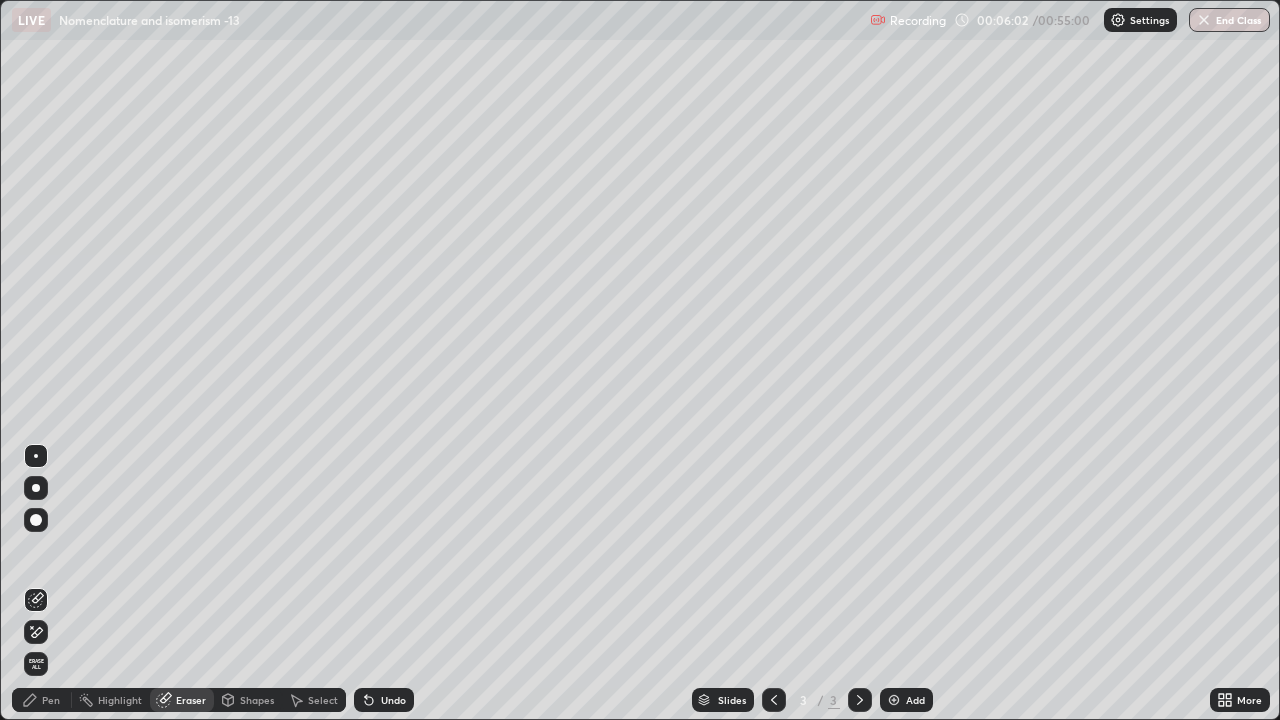 click 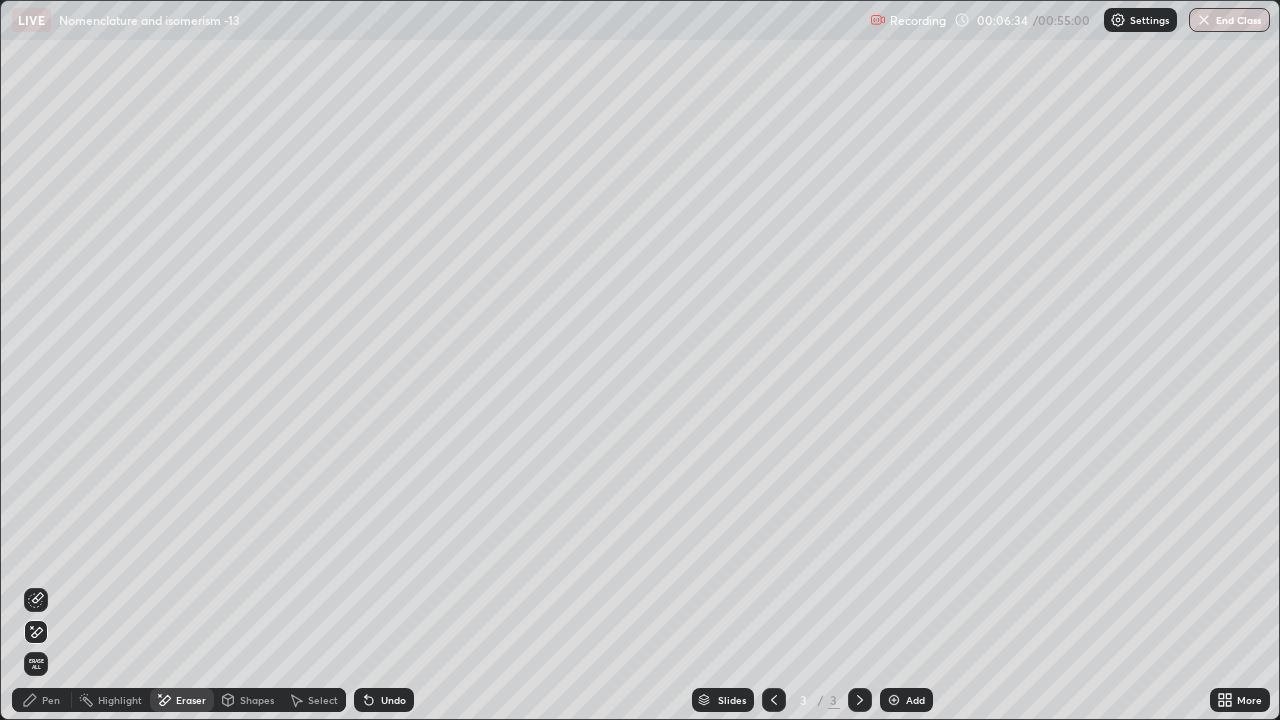 click on "Pen" at bounding box center (51, 700) 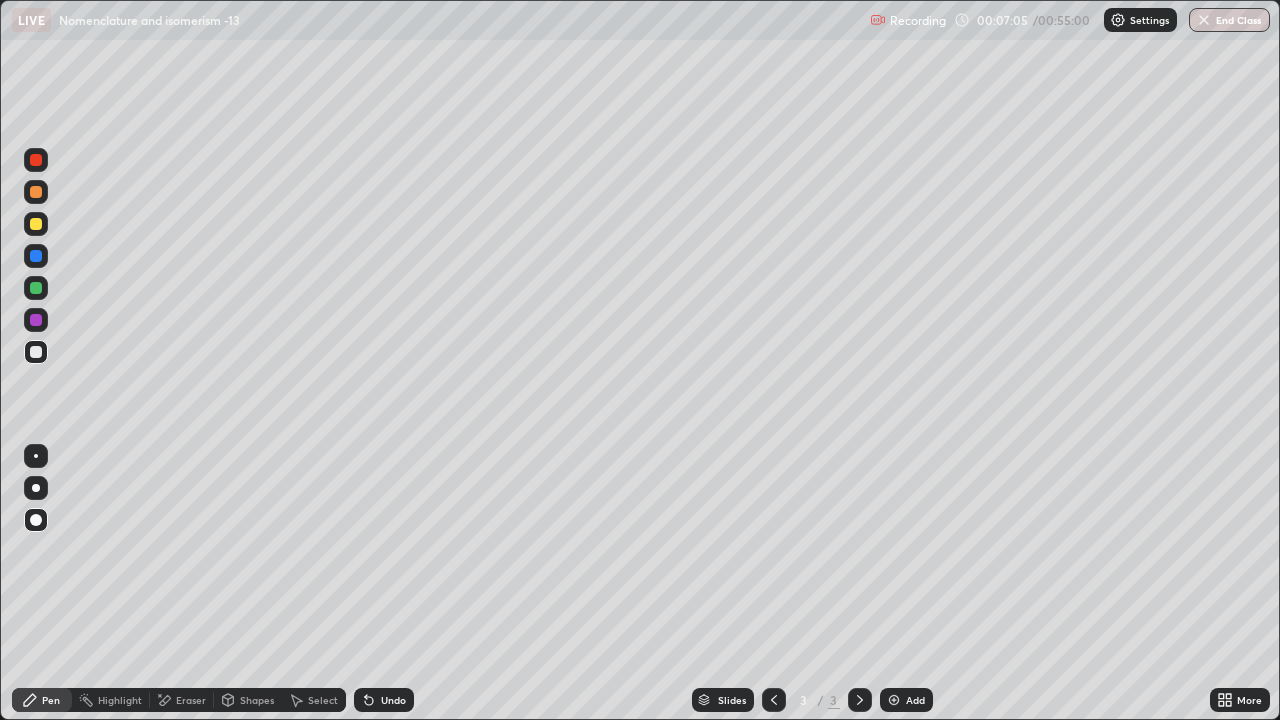 click at bounding box center [36, 224] 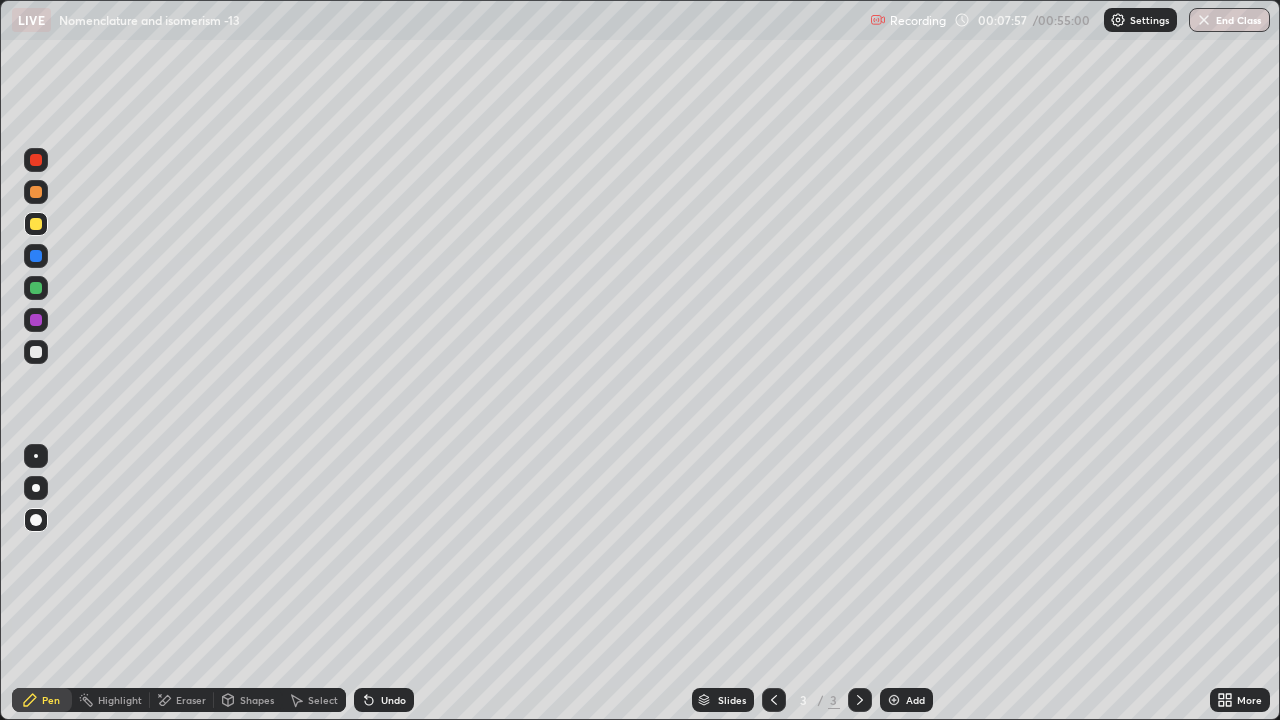 click at bounding box center (36, 352) 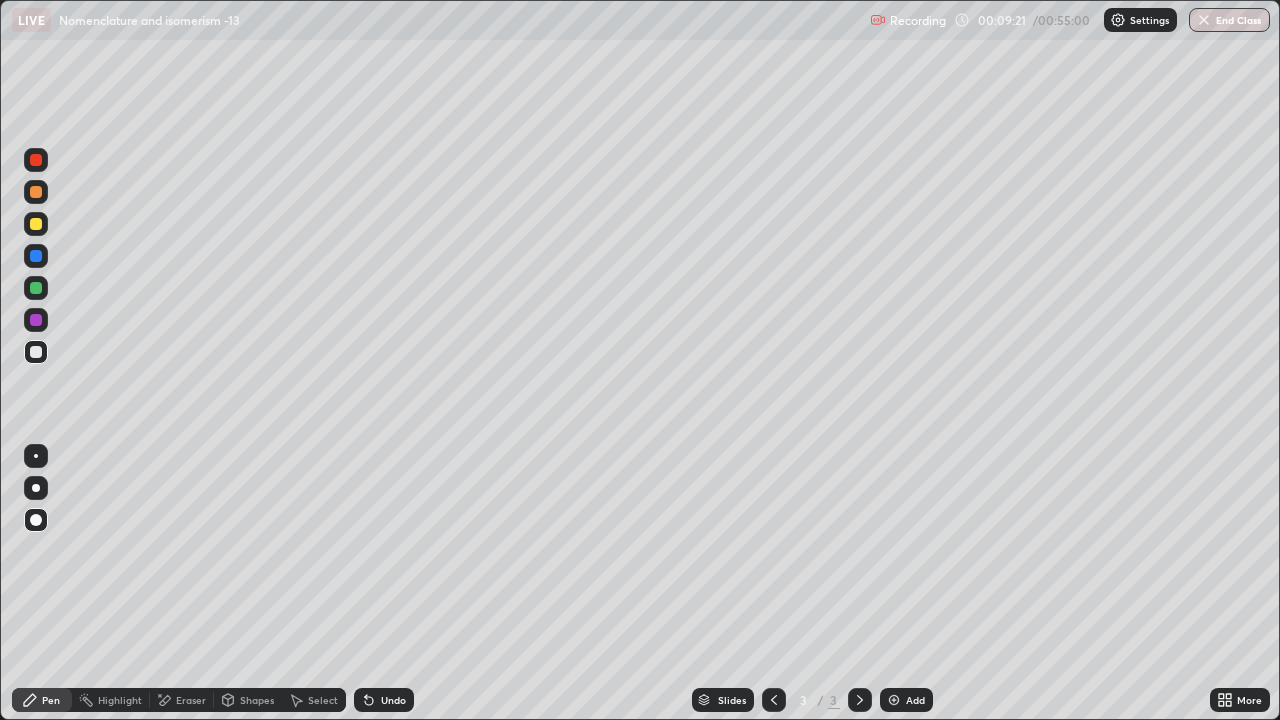 click at bounding box center (894, 700) 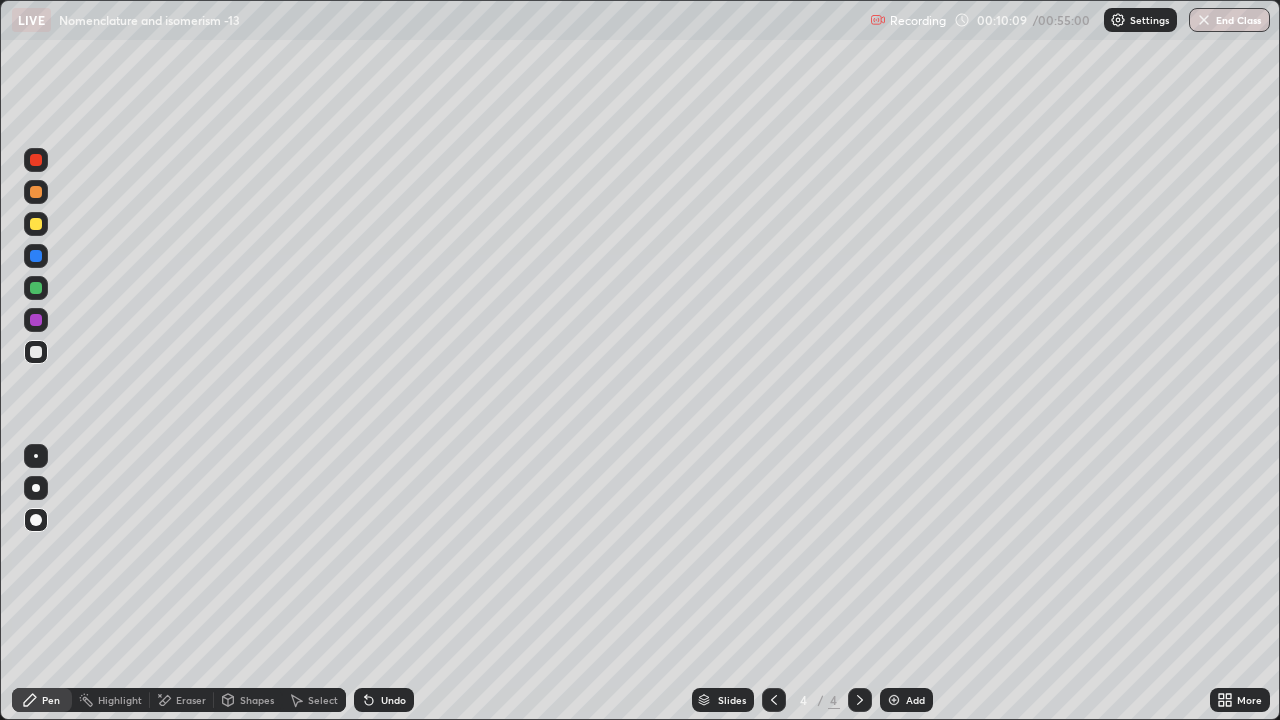 click 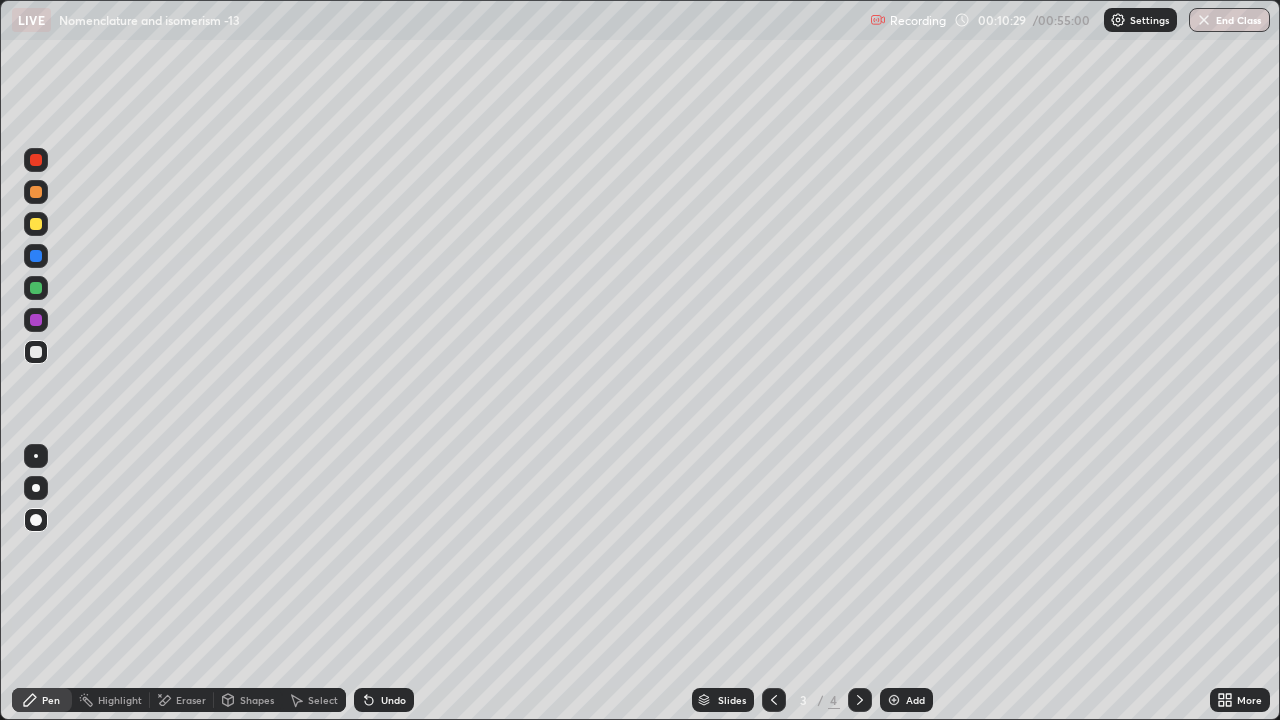 click 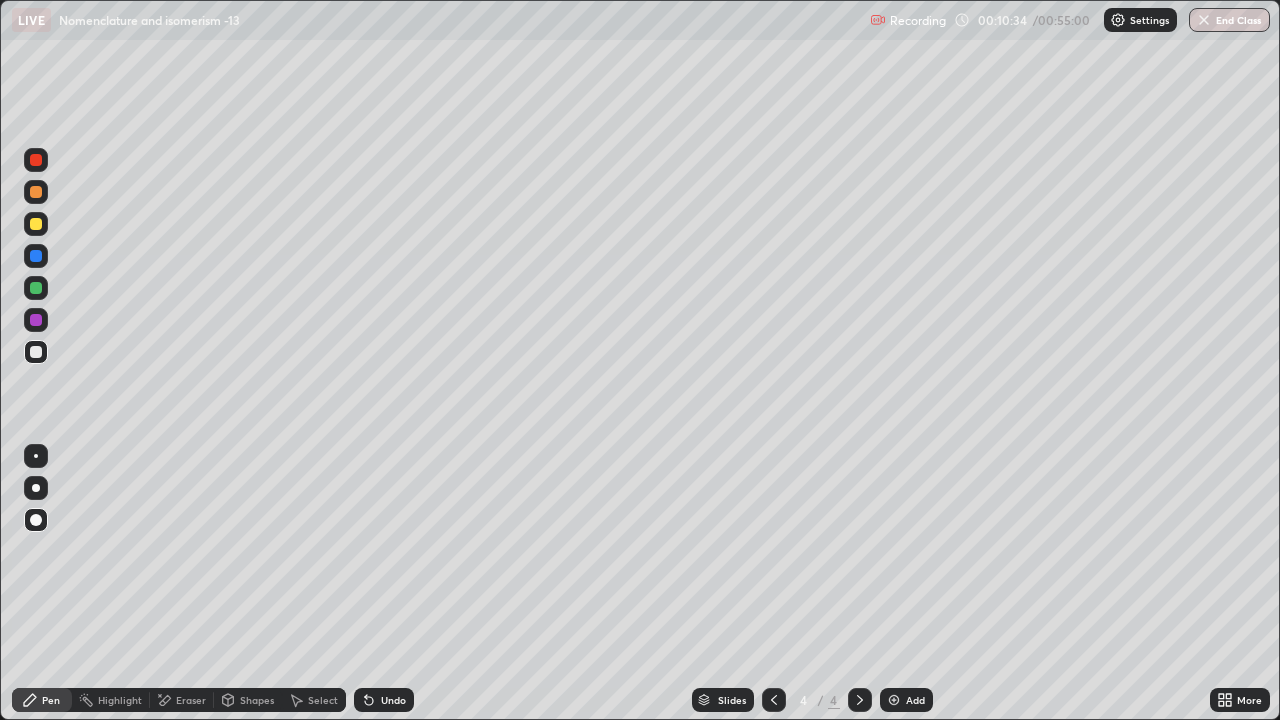 click at bounding box center [36, 224] 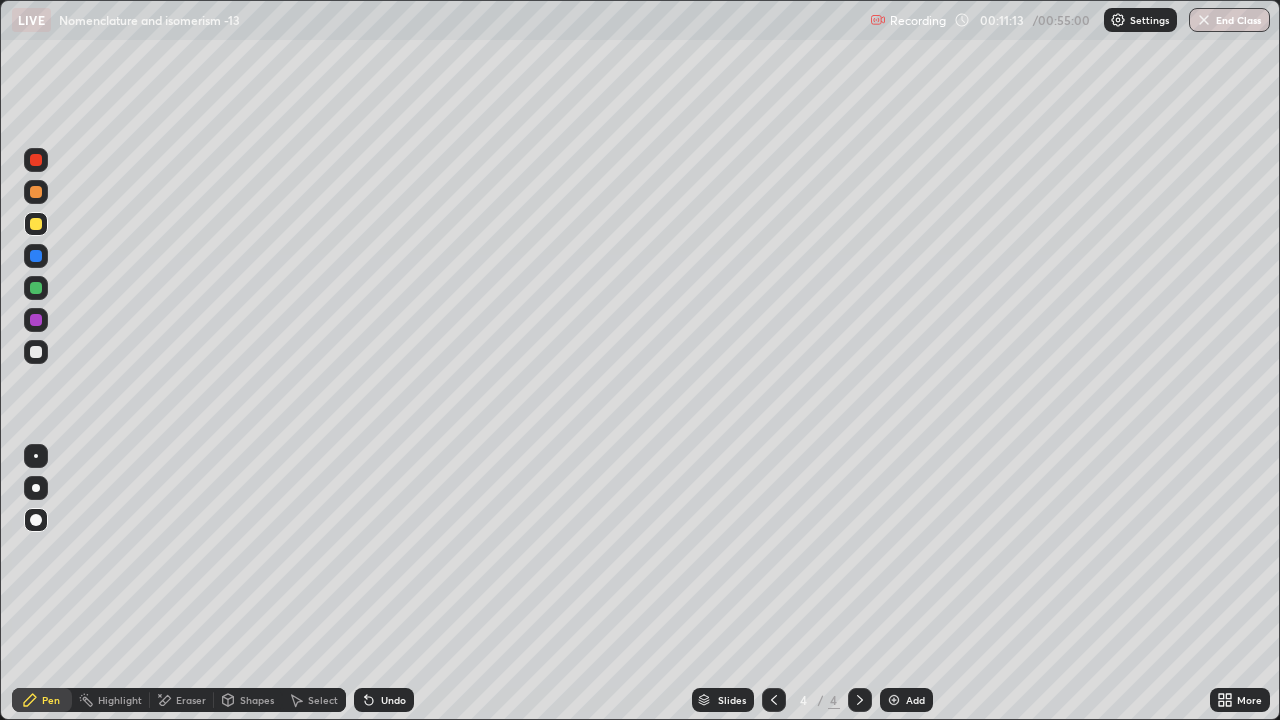 click at bounding box center (36, 352) 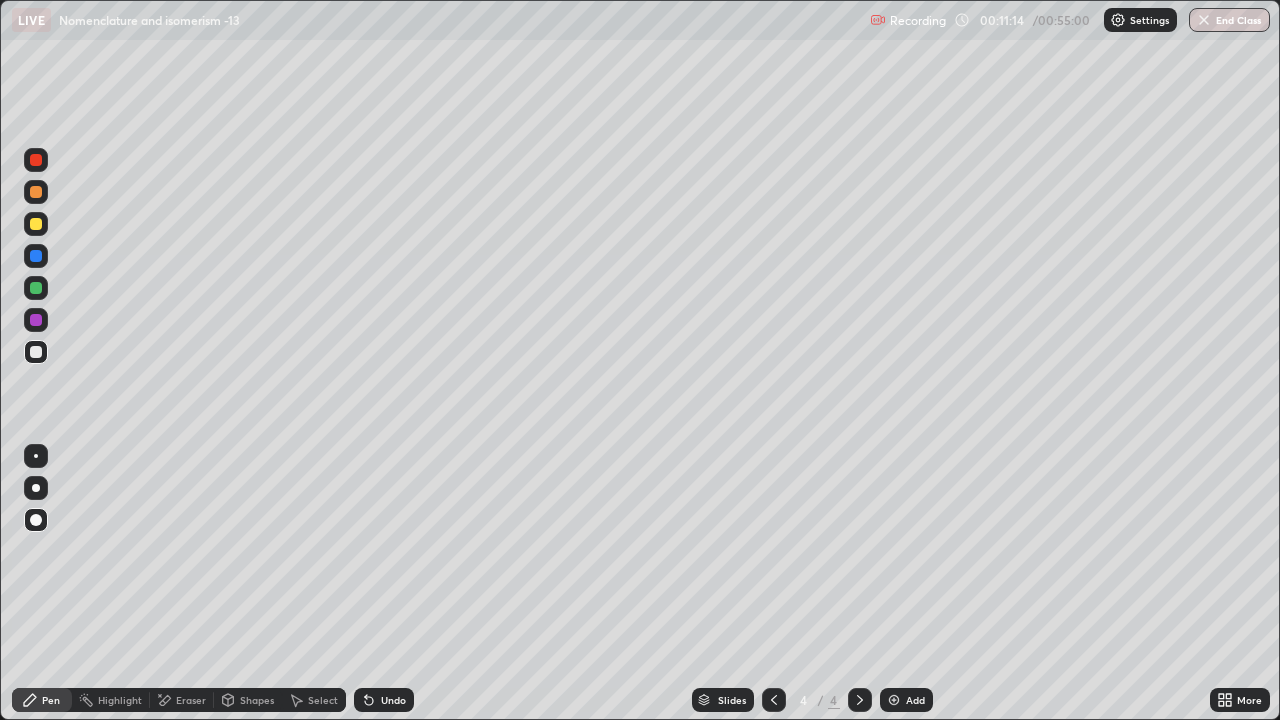 click at bounding box center [36, 488] 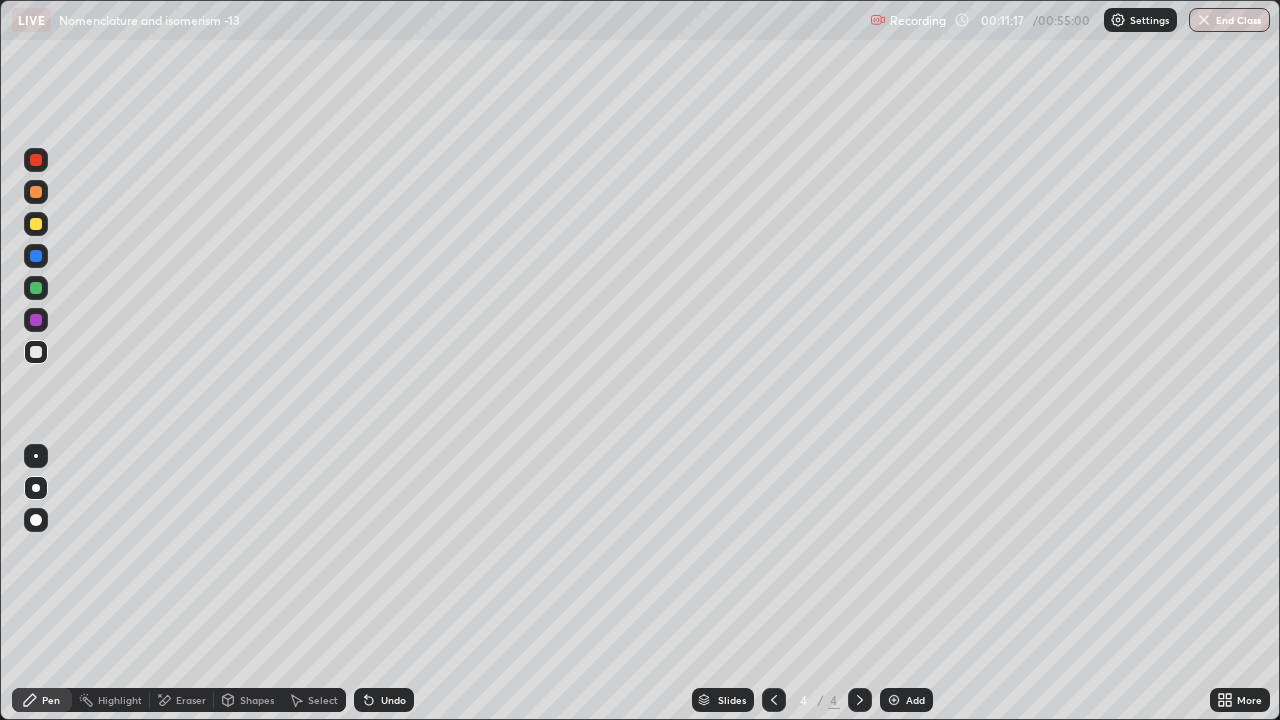 click at bounding box center (36, 160) 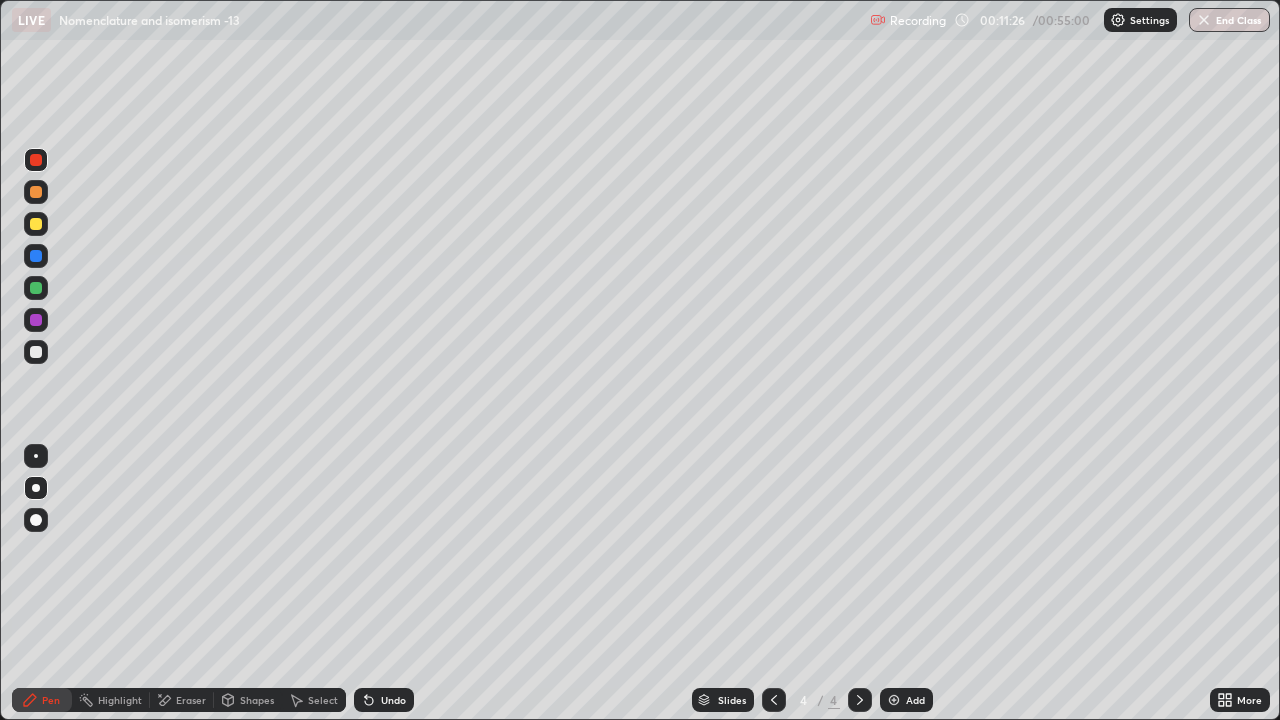 click 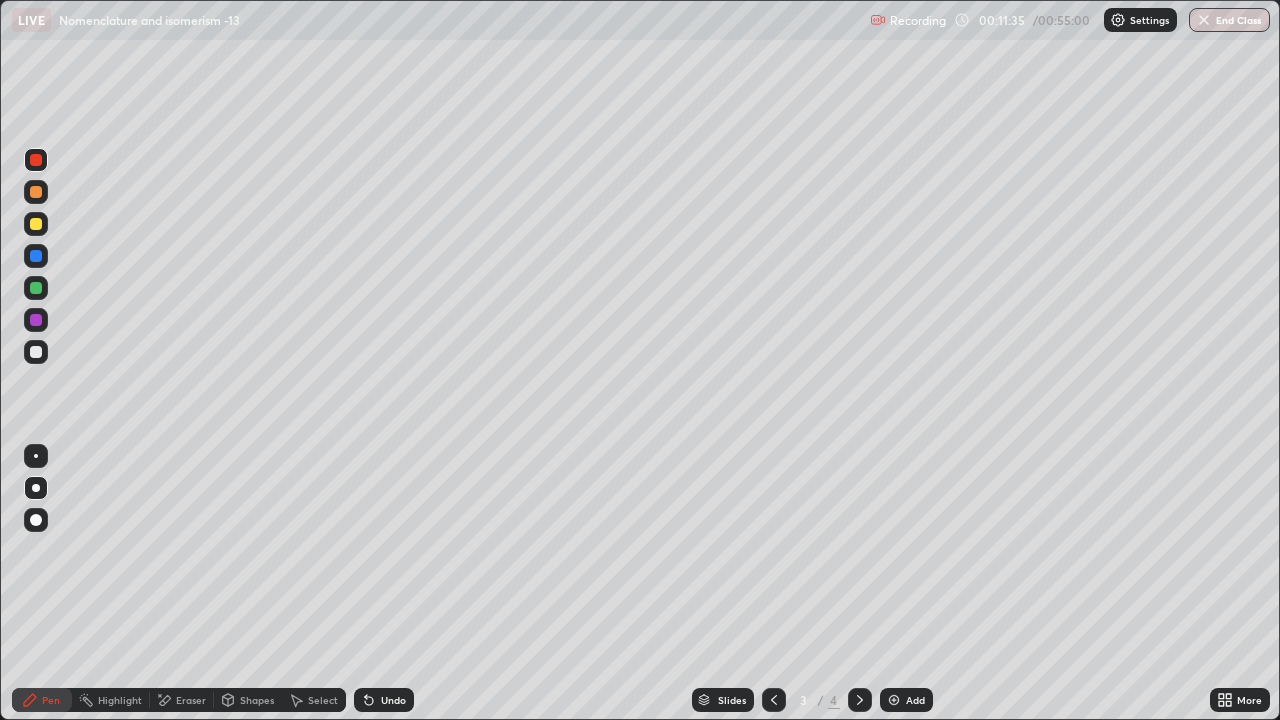 click 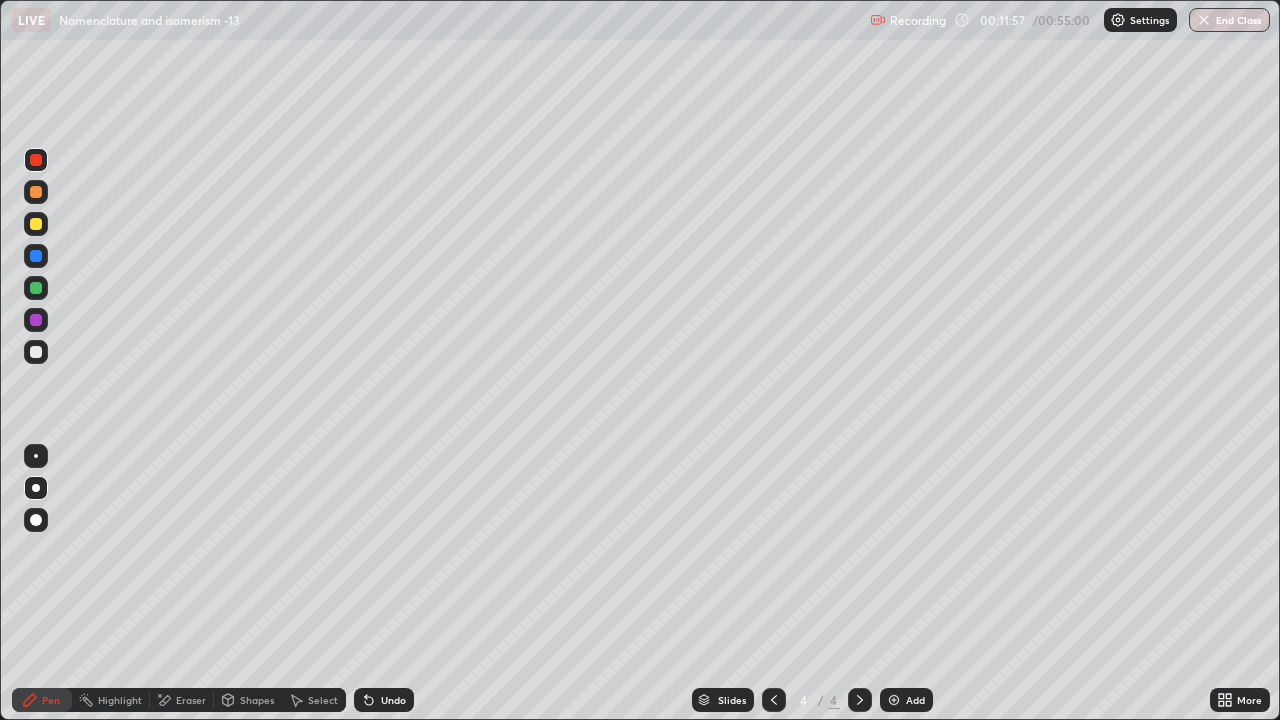click at bounding box center (36, 352) 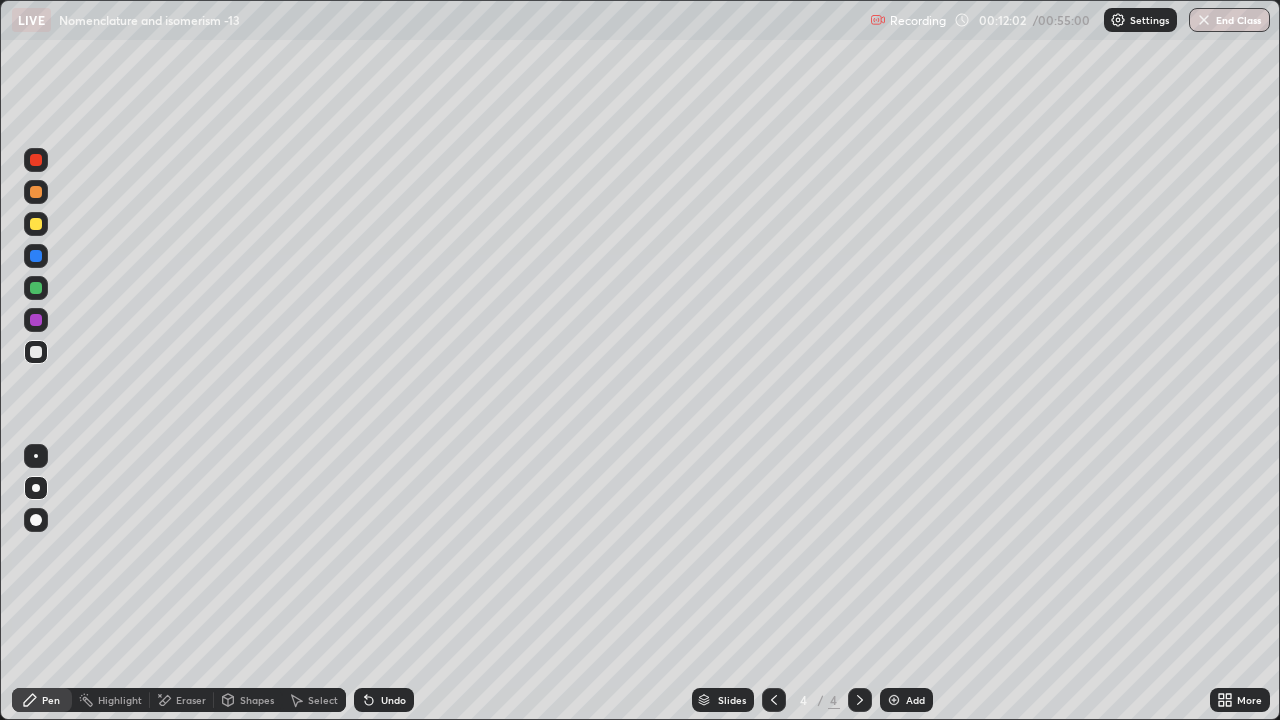 click on "Eraser" at bounding box center [182, 700] 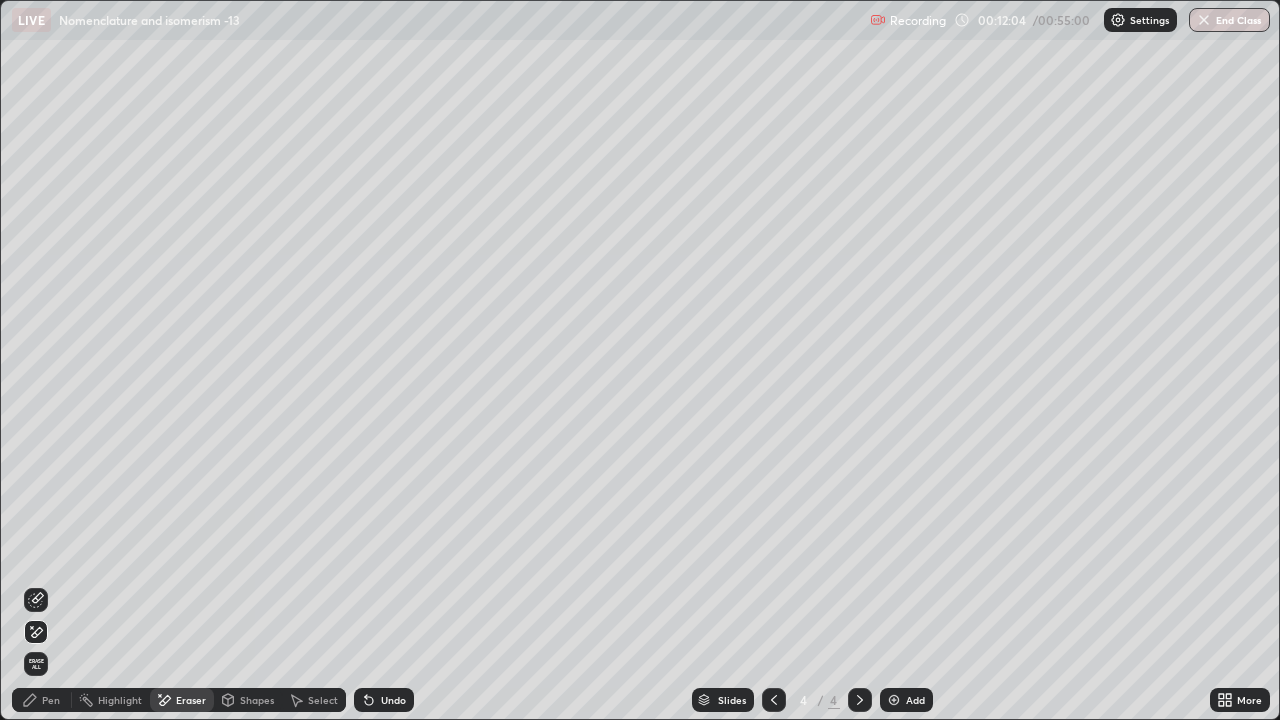 click on "Pen" at bounding box center [42, 700] 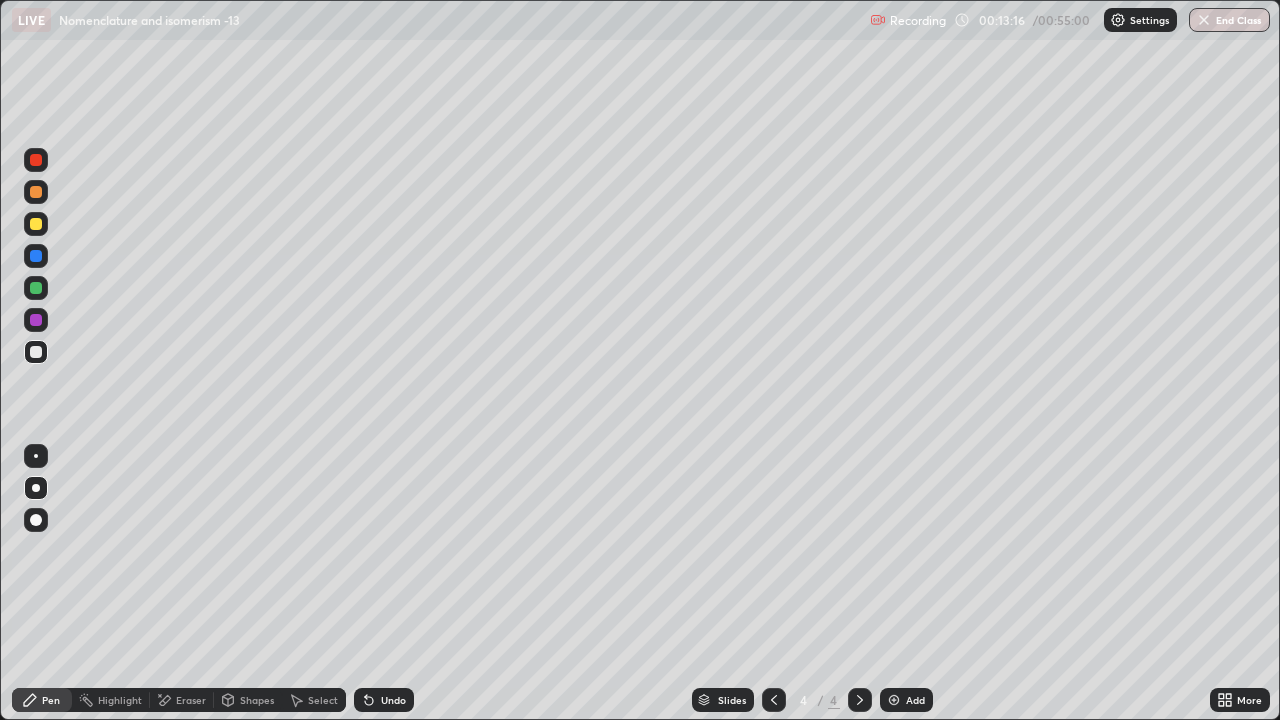 click at bounding box center [36, 224] 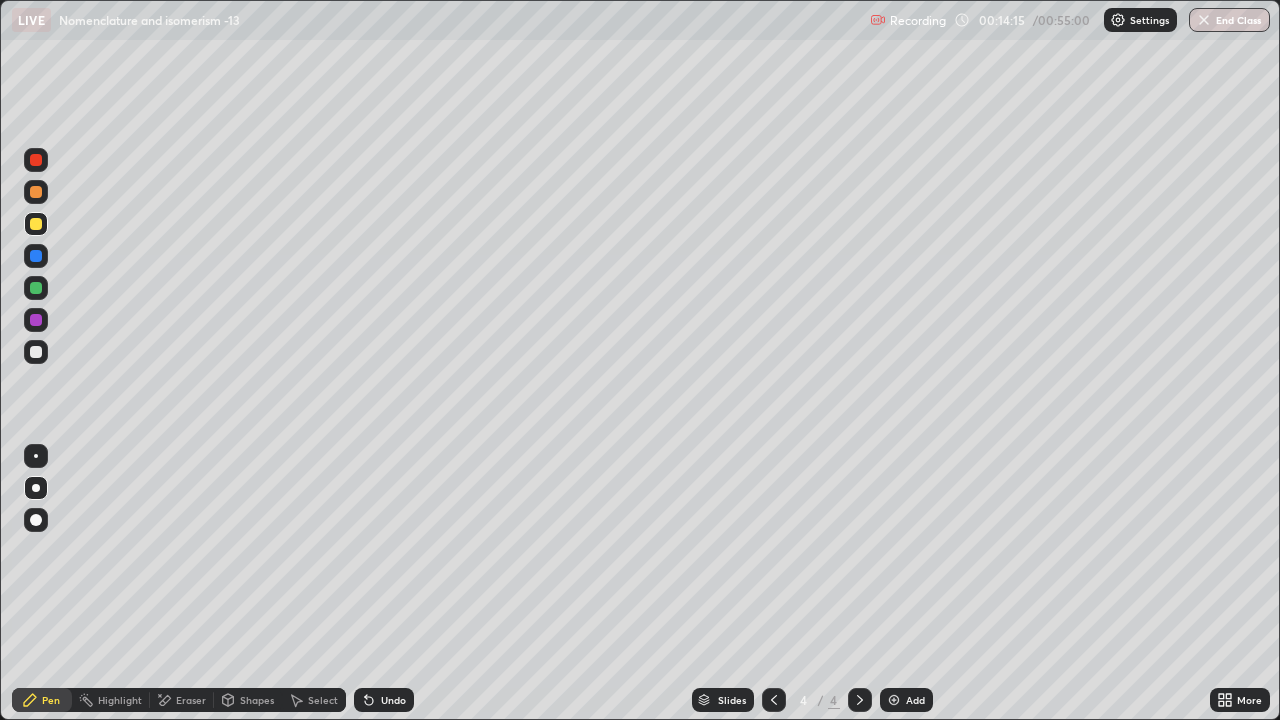 click at bounding box center (36, 352) 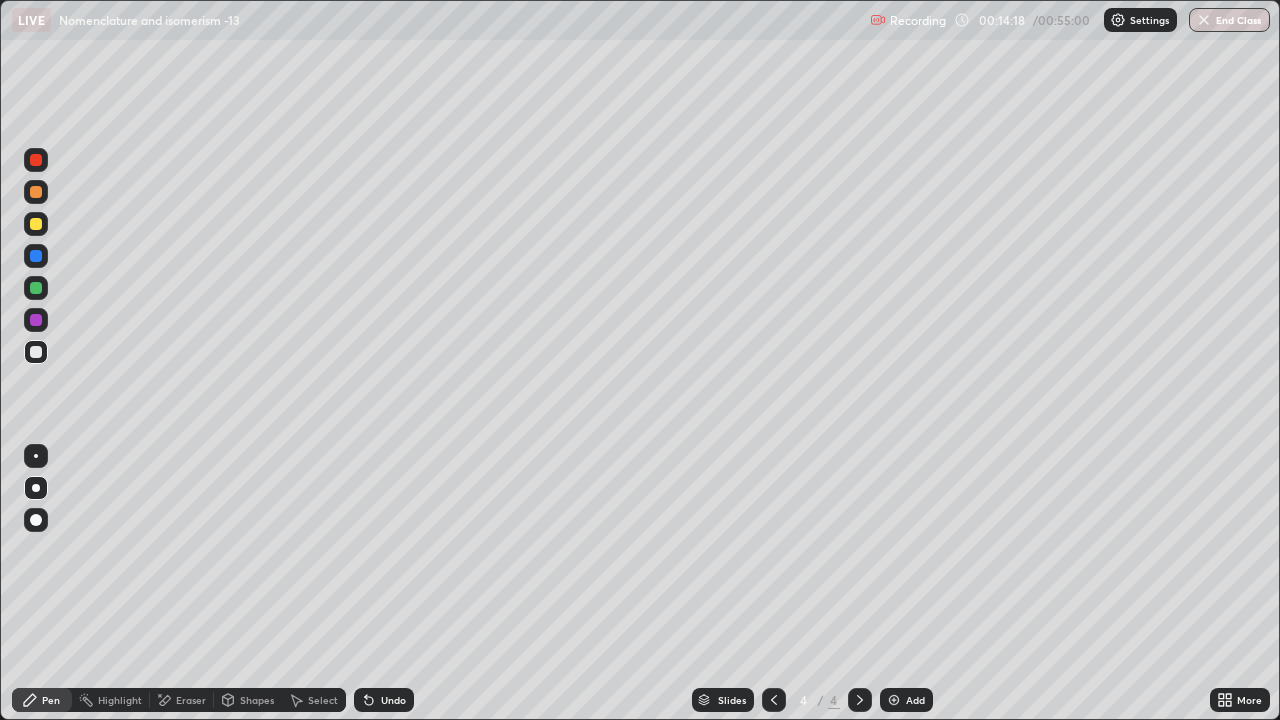 click 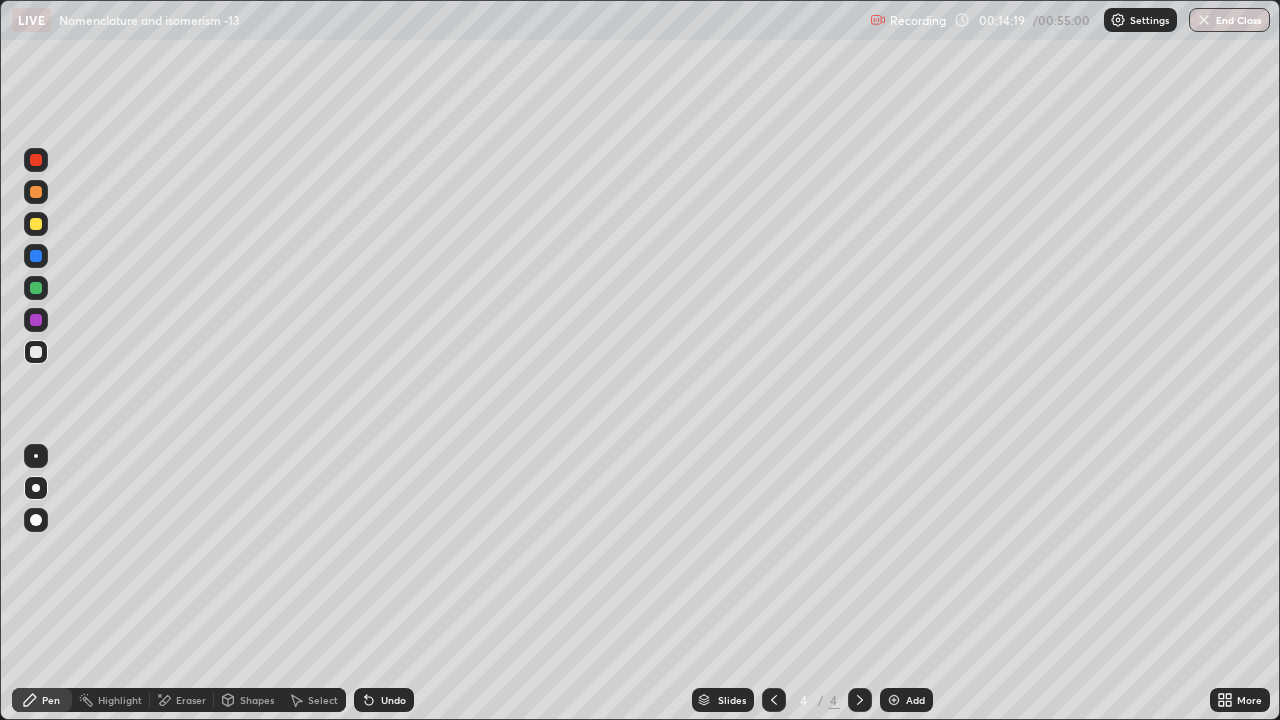 click at bounding box center [894, 700] 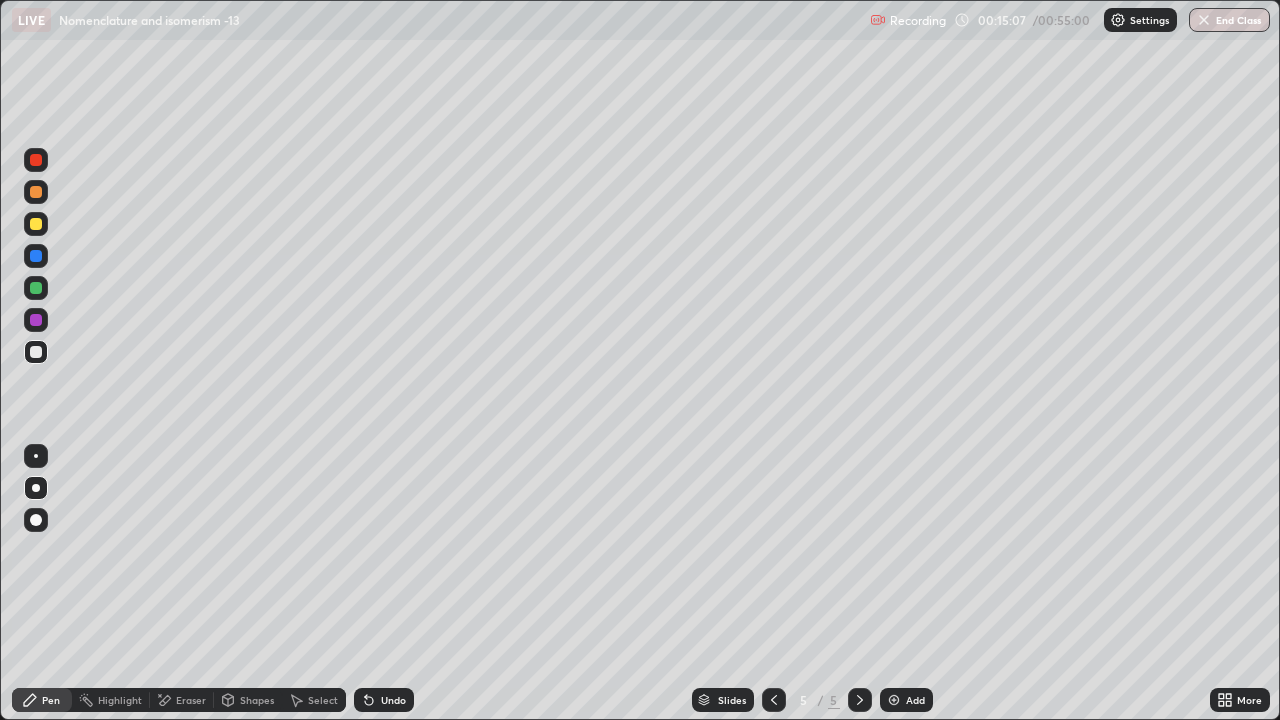 click at bounding box center (36, 224) 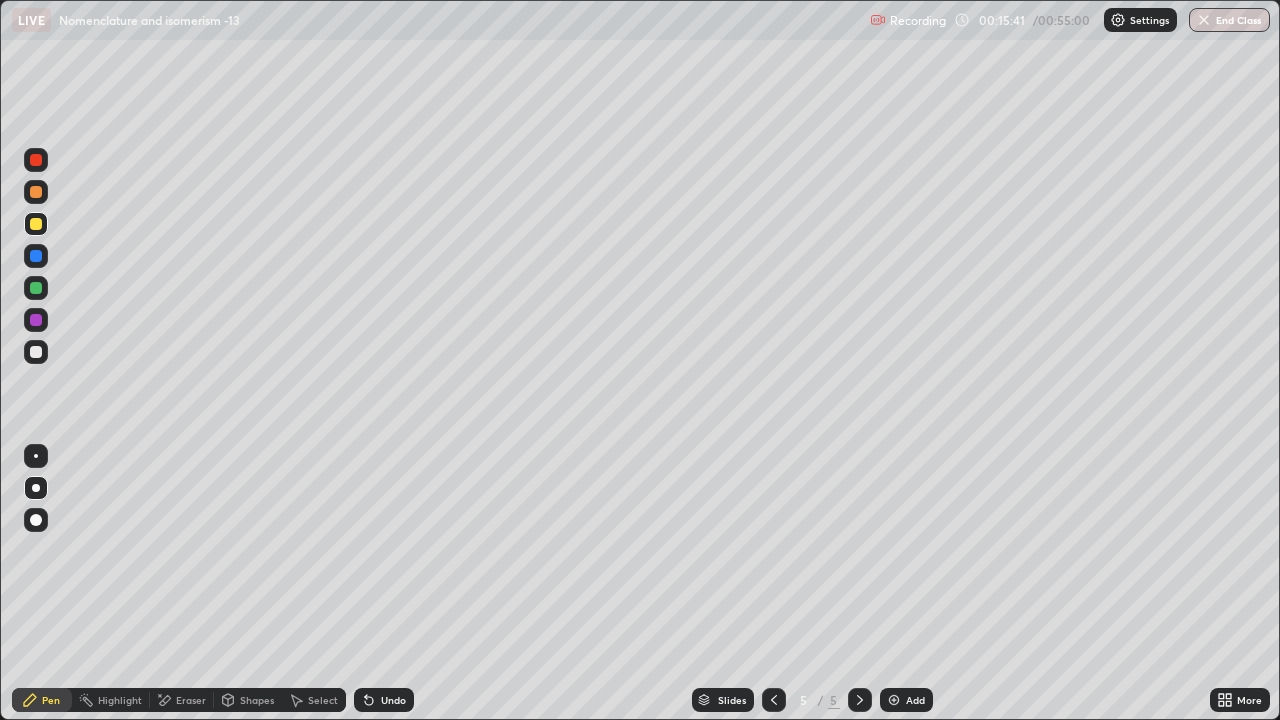 click at bounding box center [36, 520] 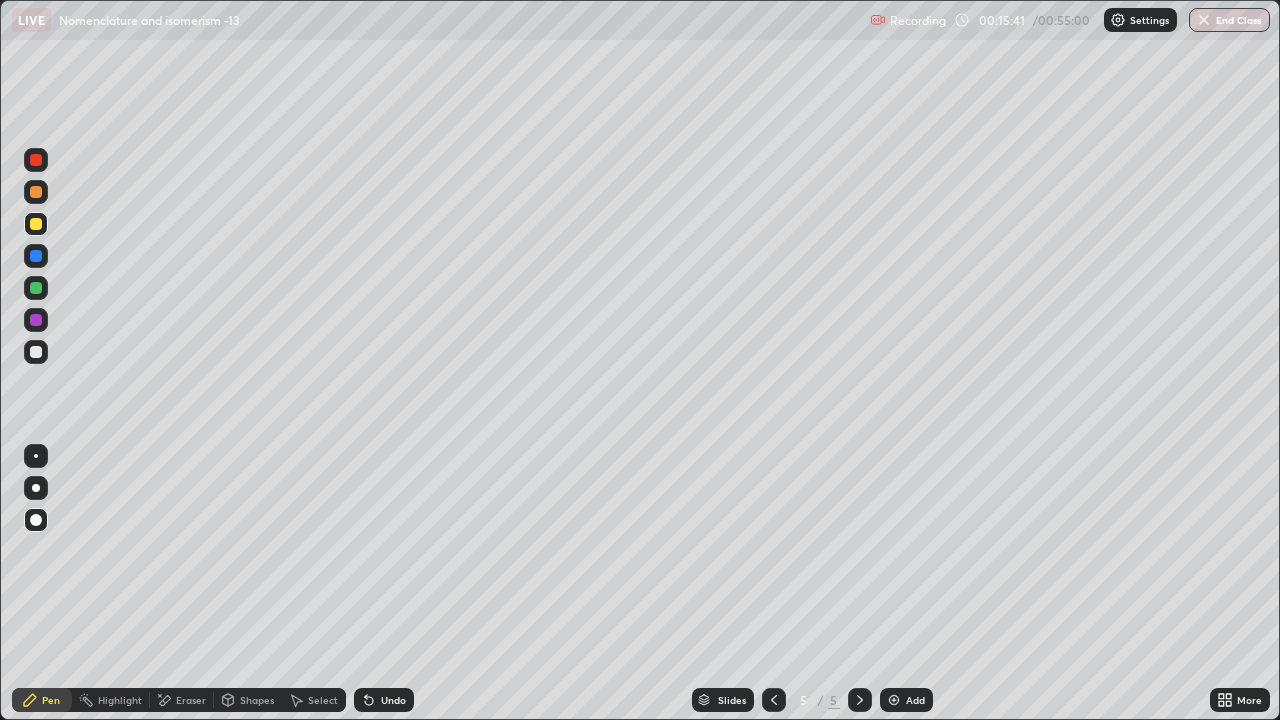 click at bounding box center (36, 352) 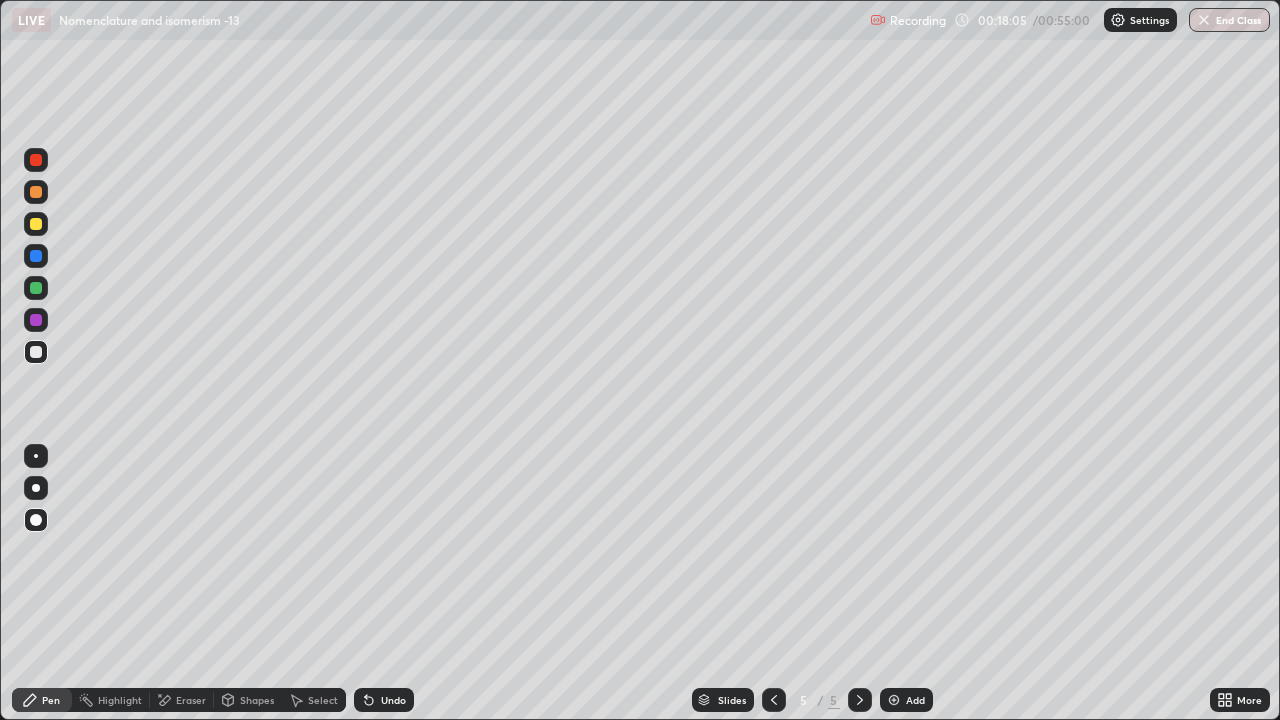 click at bounding box center [36, 224] 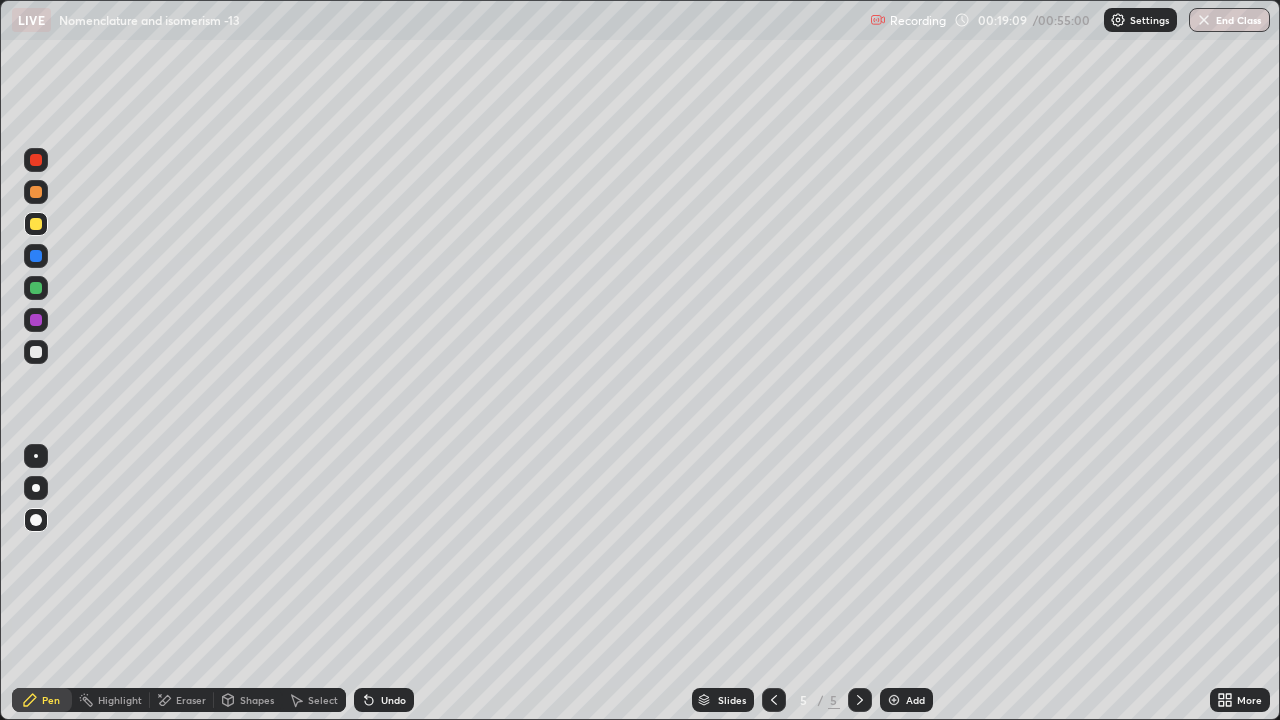click on "Eraser" at bounding box center [191, 700] 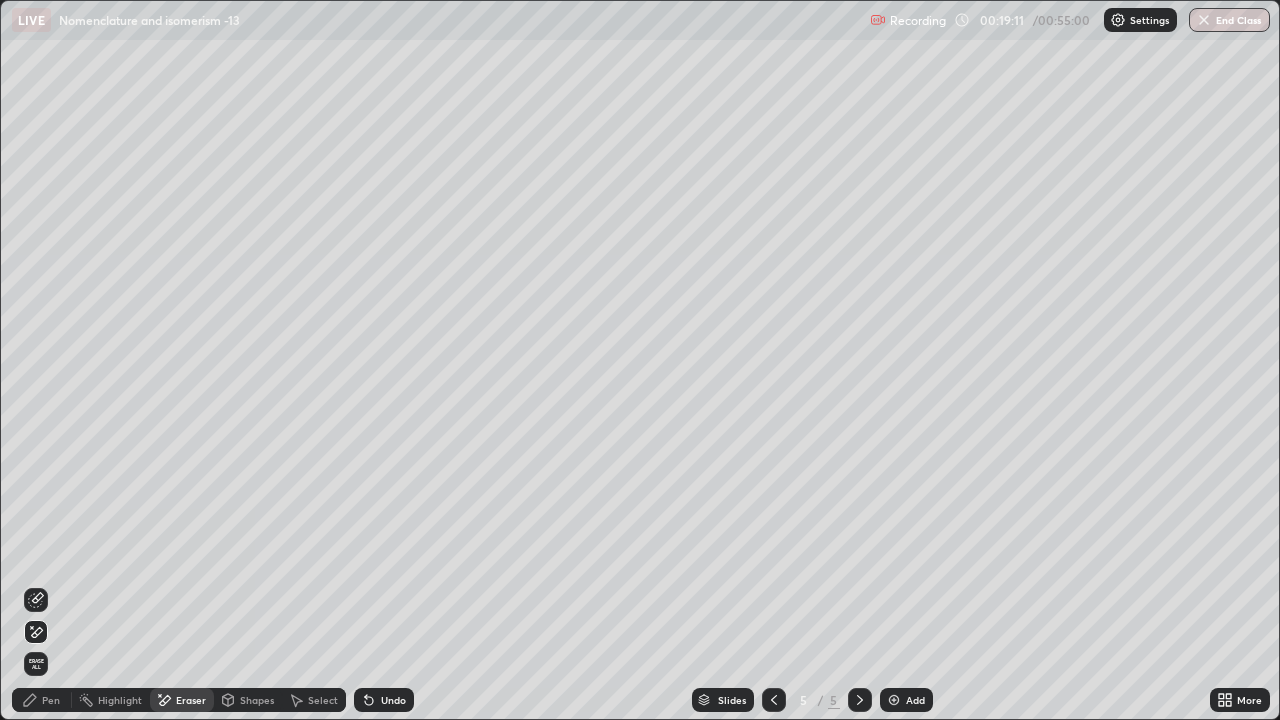 click on "Pen" at bounding box center (51, 700) 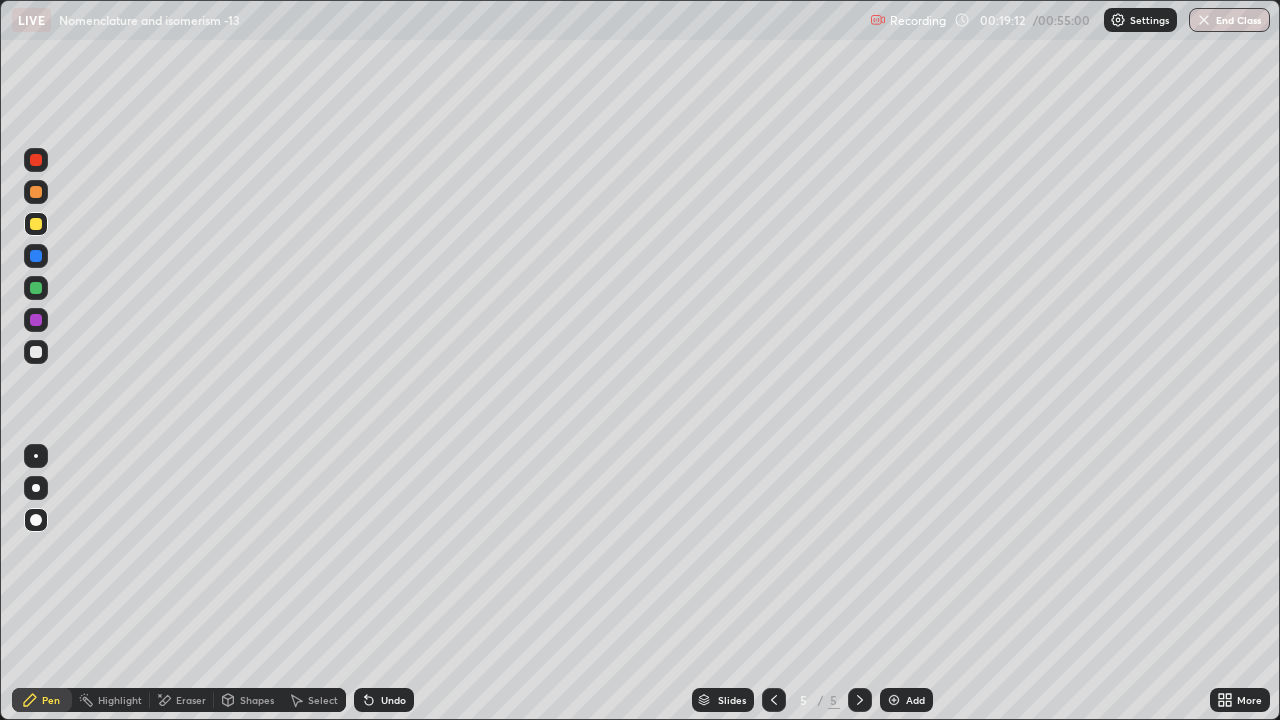 click at bounding box center [36, 352] 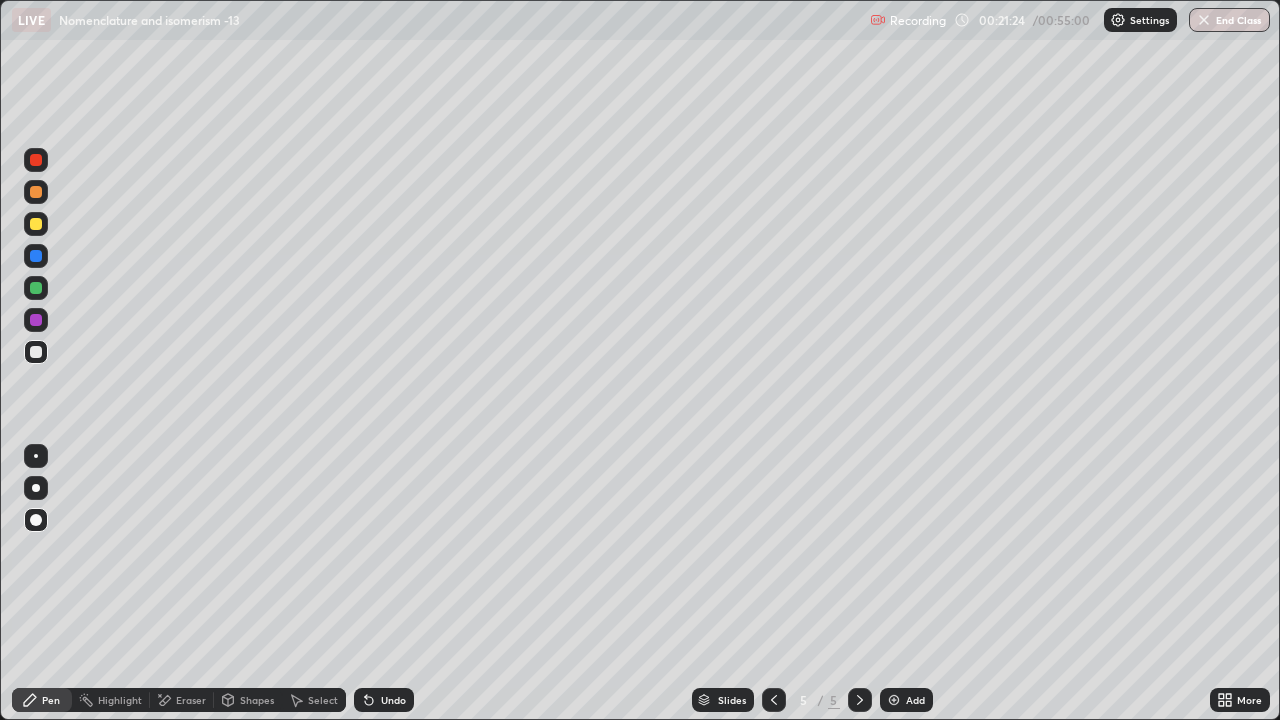 click 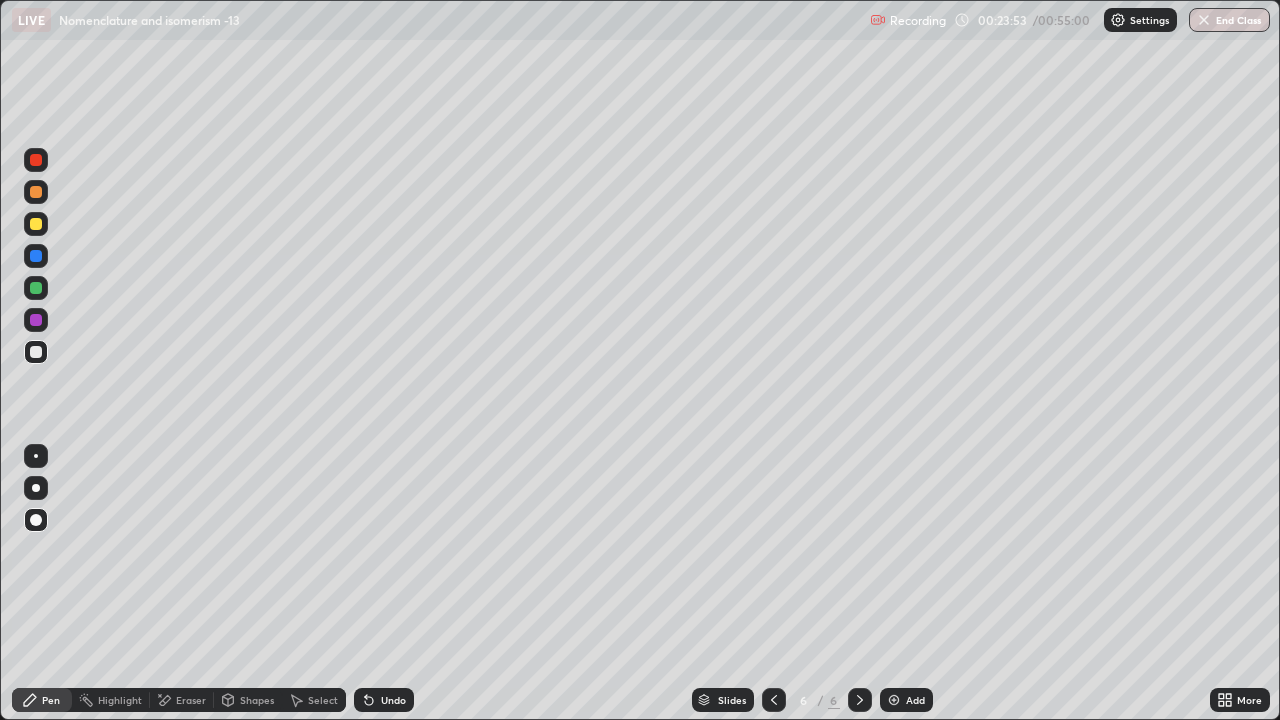 click at bounding box center (36, 352) 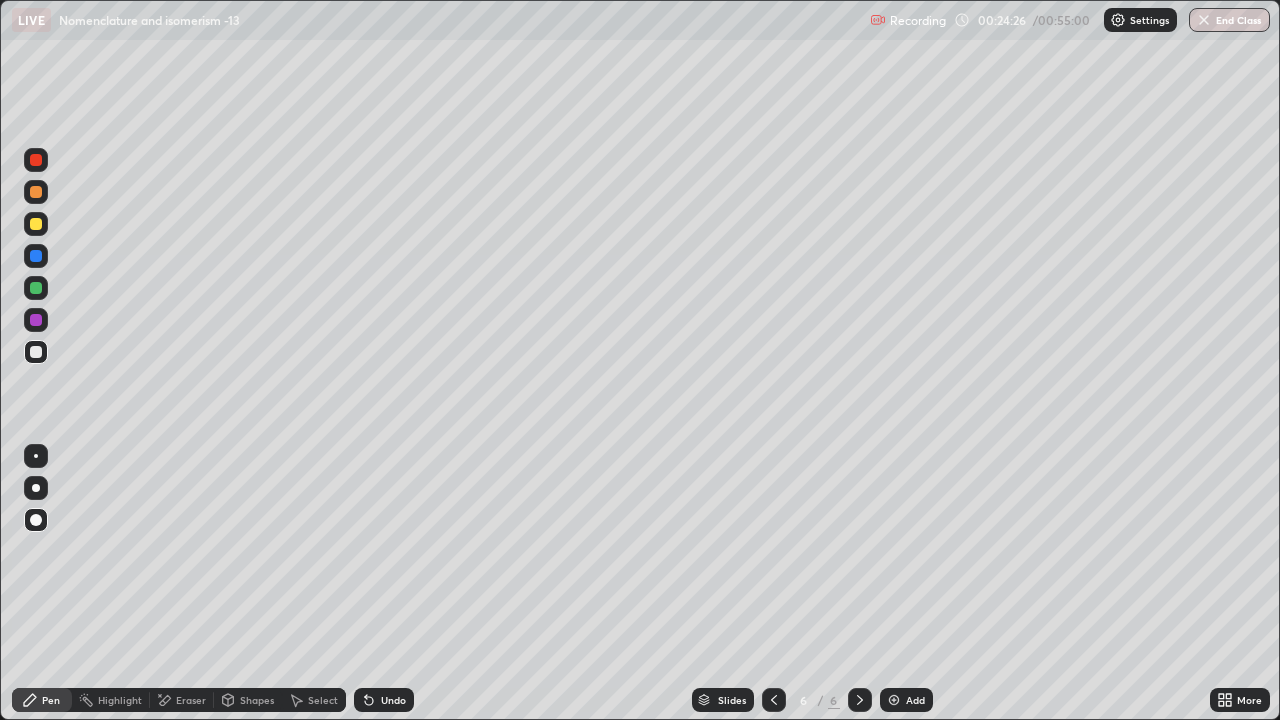 click at bounding box center (36, 488) 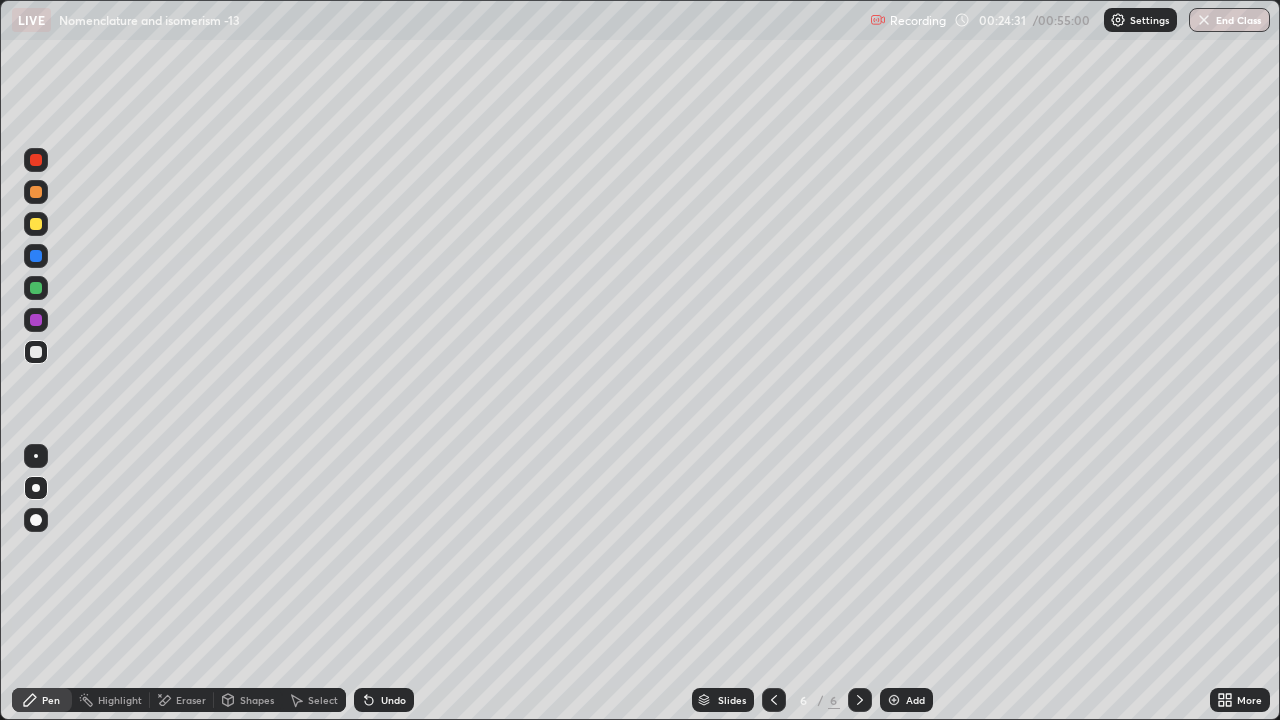 click on "Eraser" at bounding box center (191, 700) 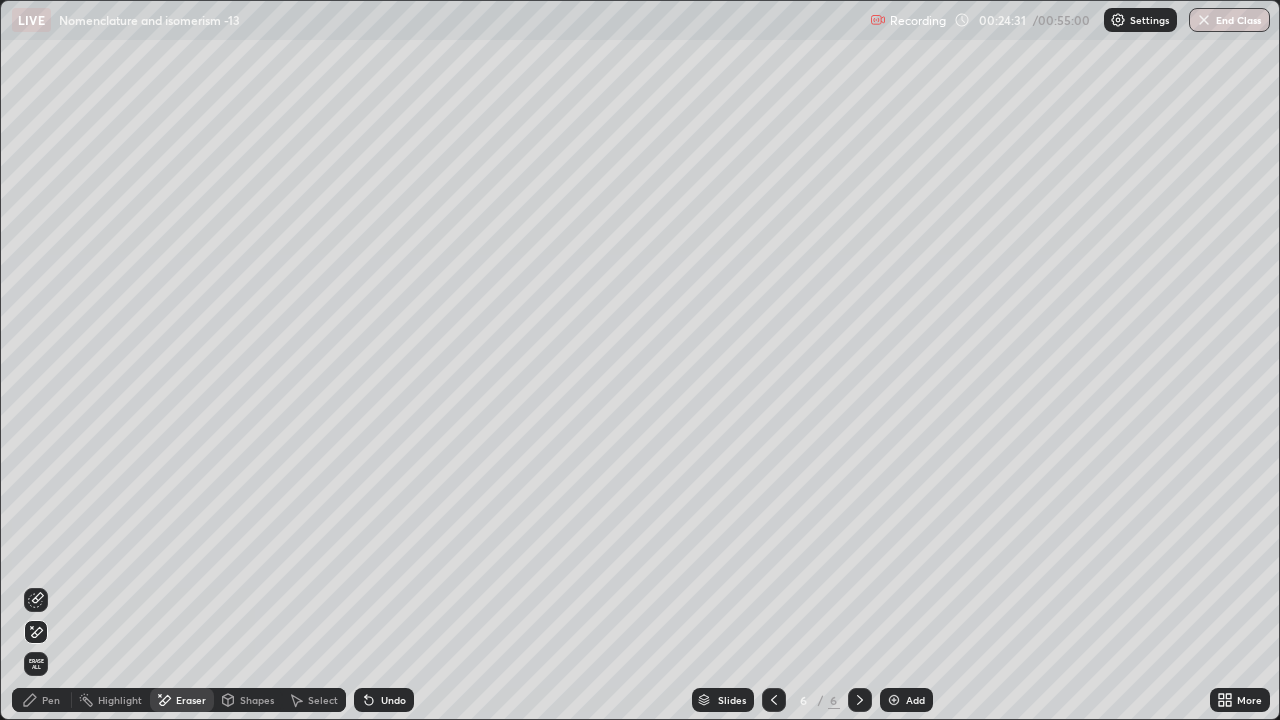 click on "Erase all" at bounding box center [36, 664] 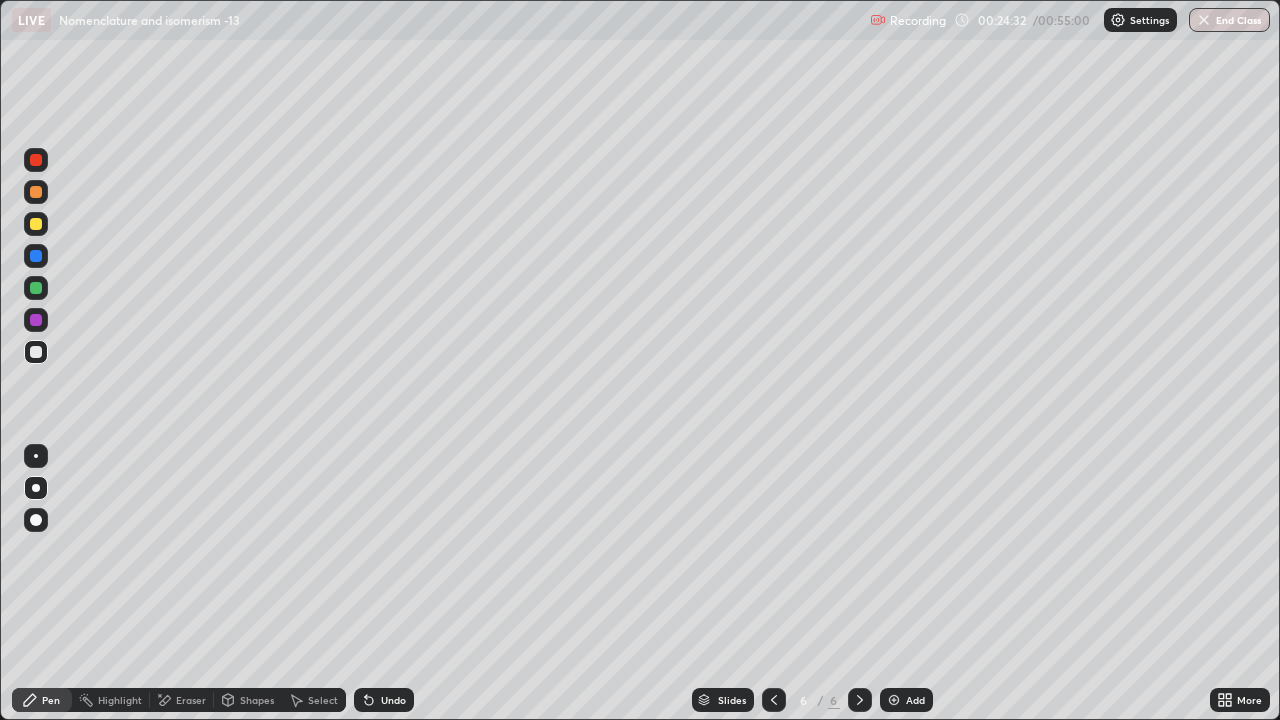 click on "Pen" at bounding box center [51, 700] 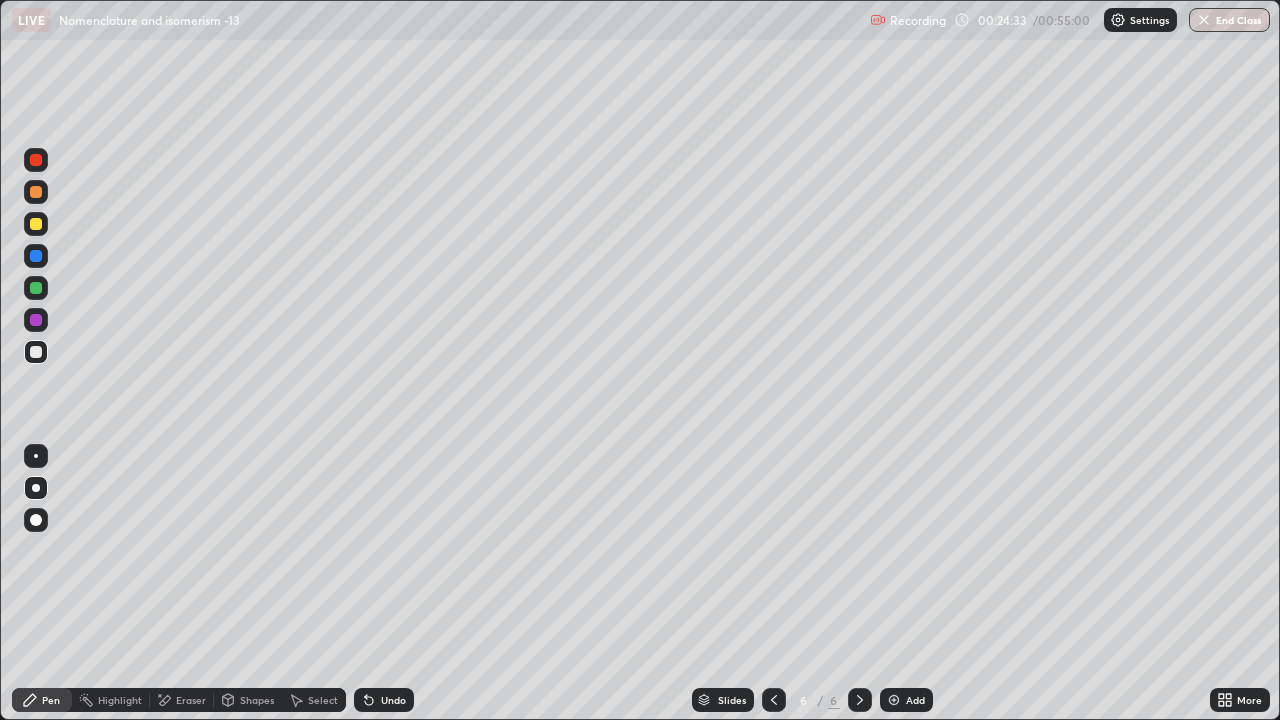 click on "Pen" at bounding box center (51, 700) 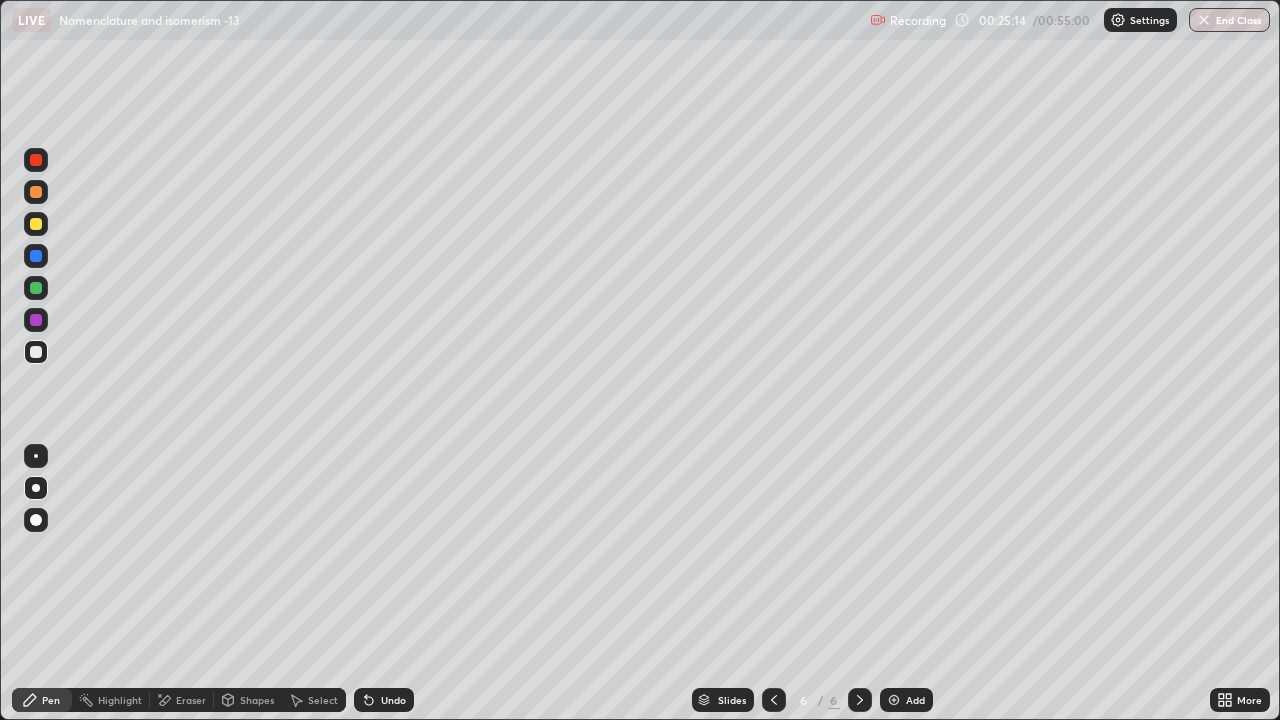 click at bounding box center (36, 520) 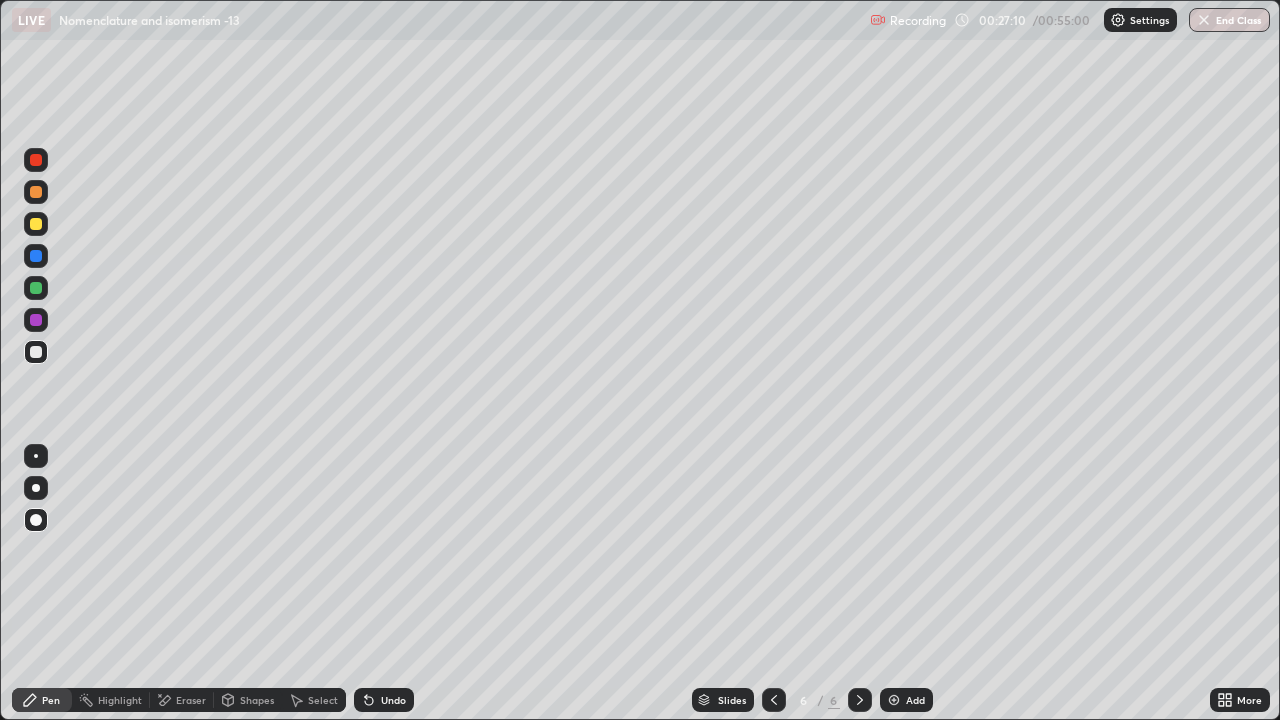 click at bounding box center [36, 488] 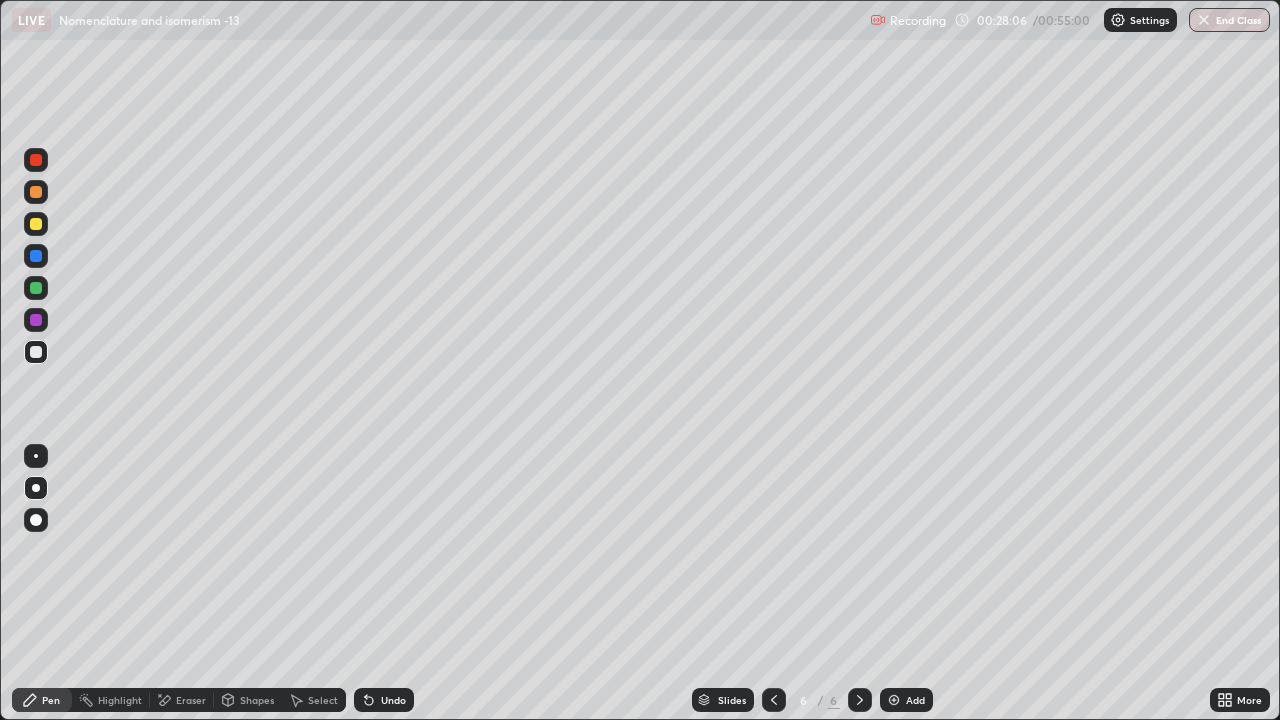 click on "Eraser" at bounding box center [191, 700] 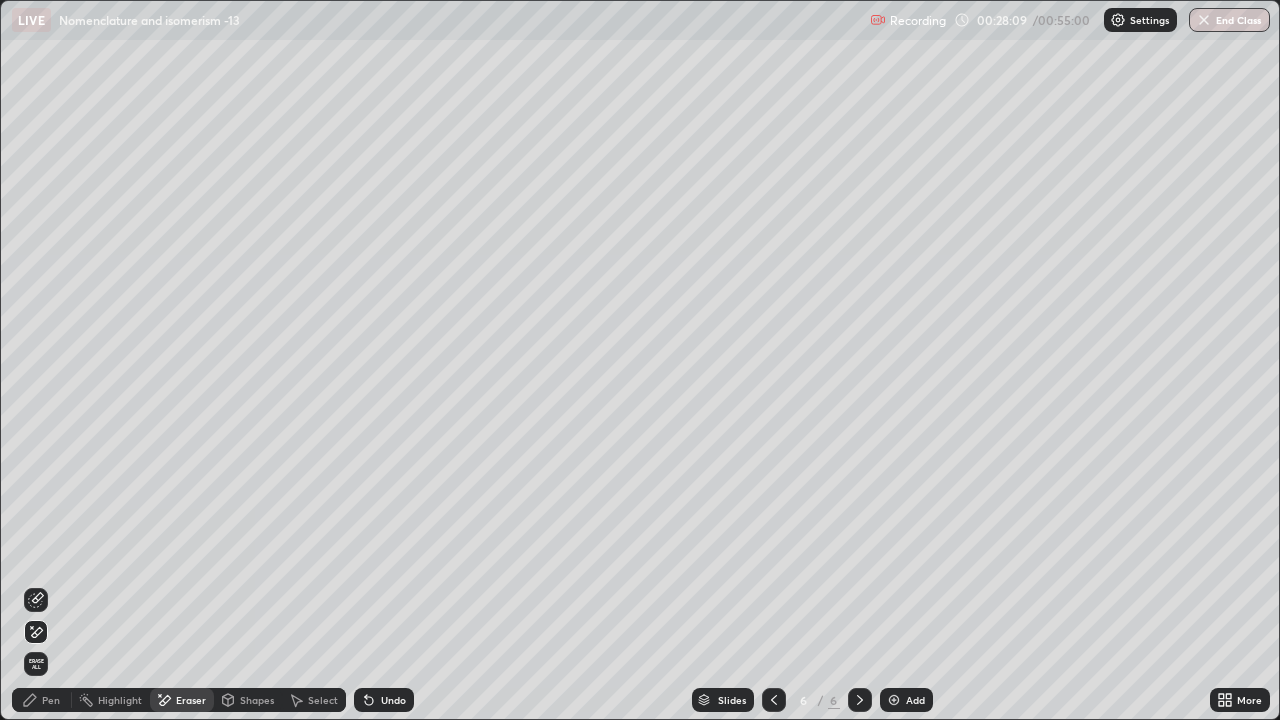 click on "Pen" at bounding box center [42, 700] 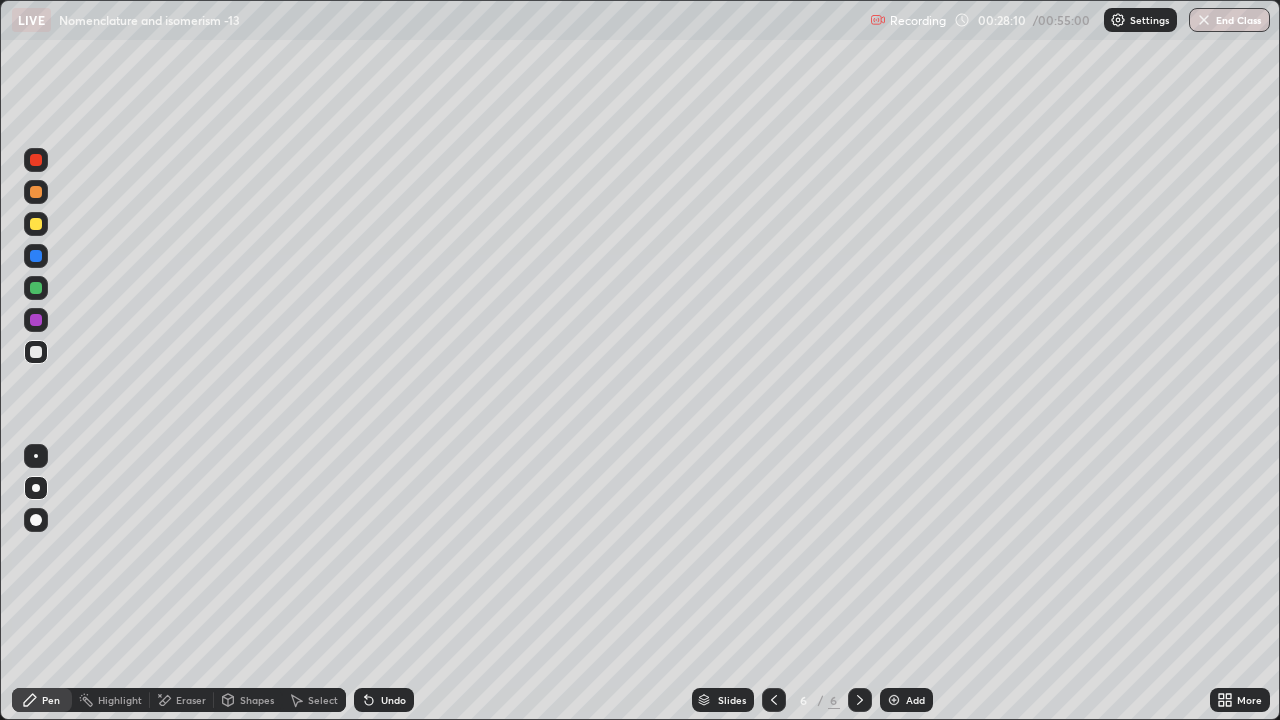 click at bounding box center (36, 520) 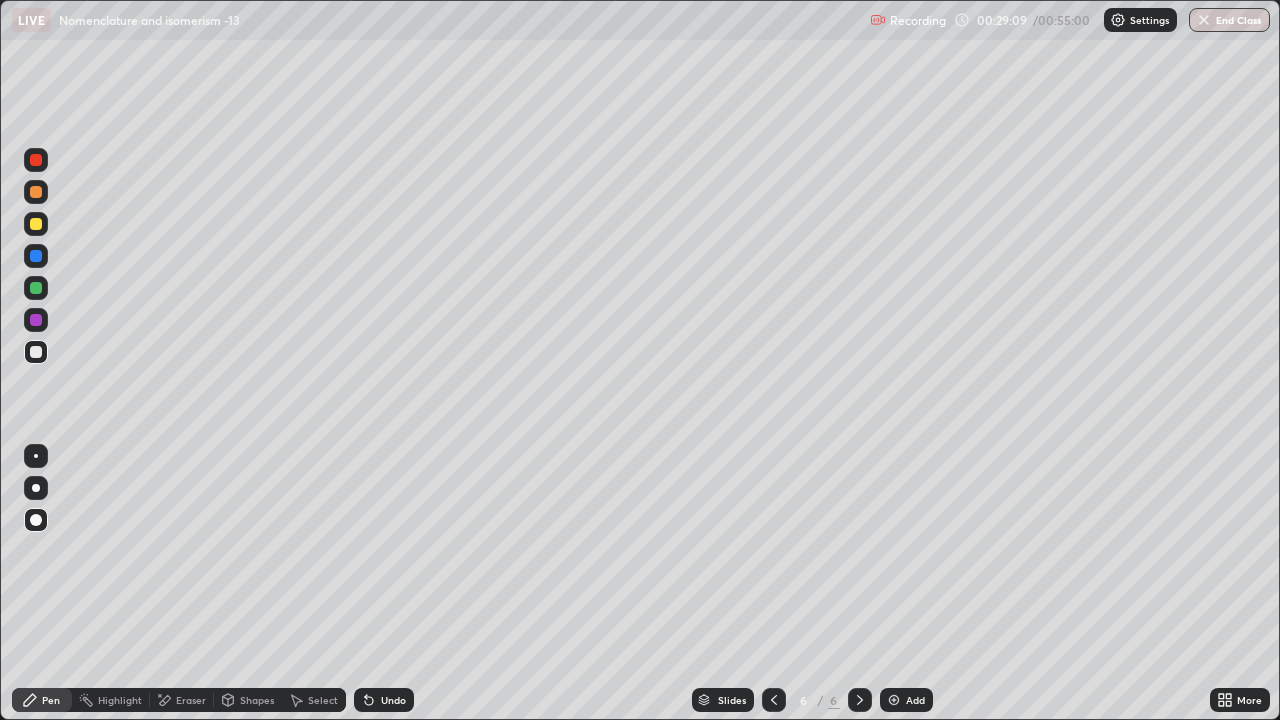 click at bounding box center (894, 700) 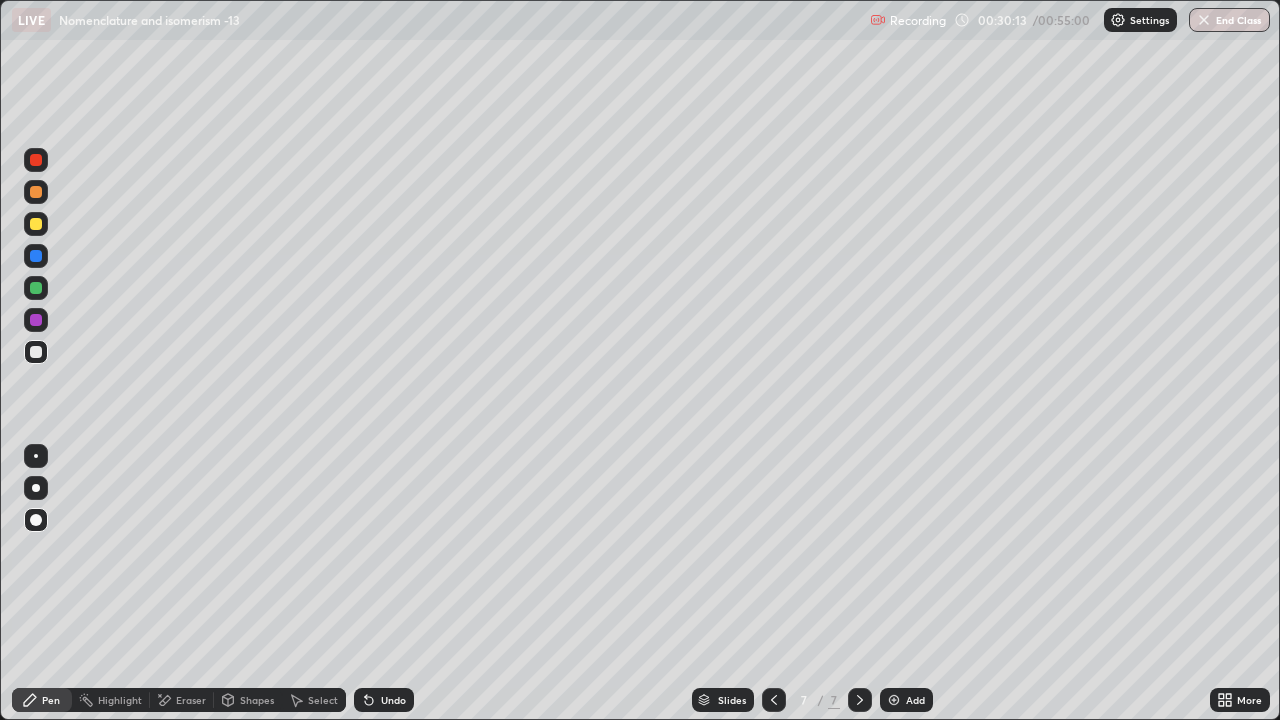 click 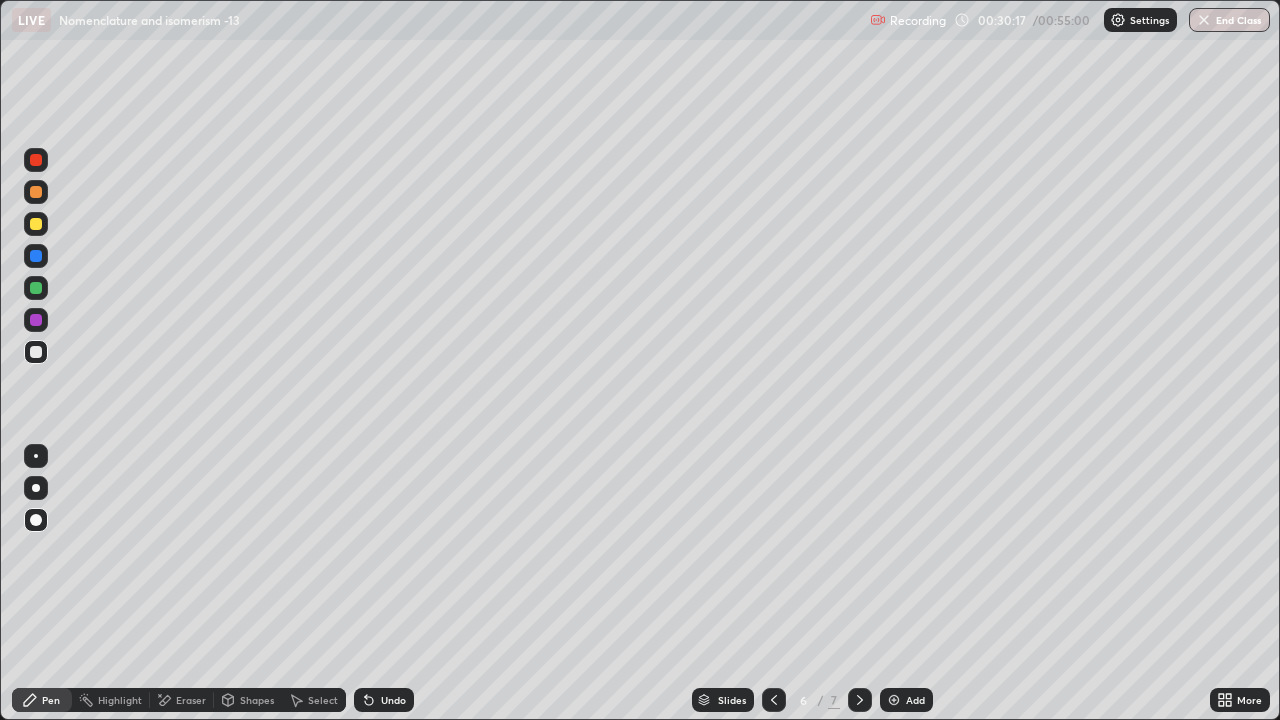 click on "Eraser" at bounding box center (191, 700) 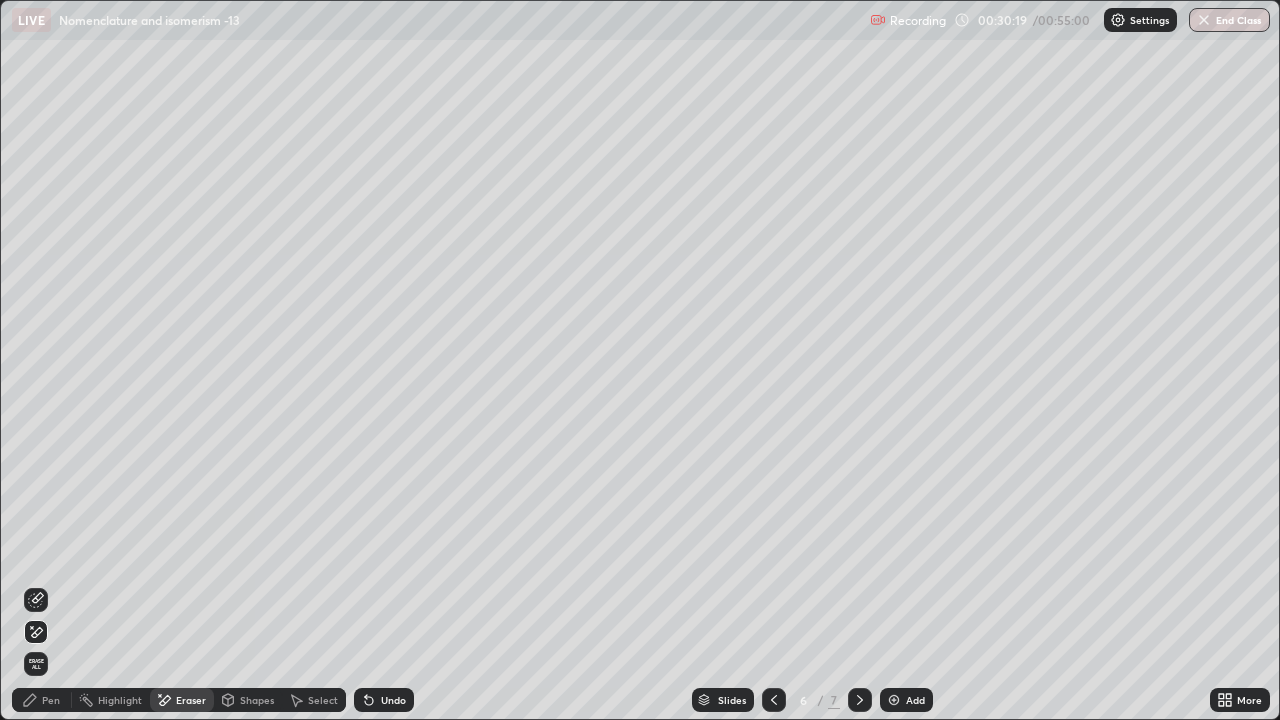 click on "Pen" at bounding box center [42, 700] 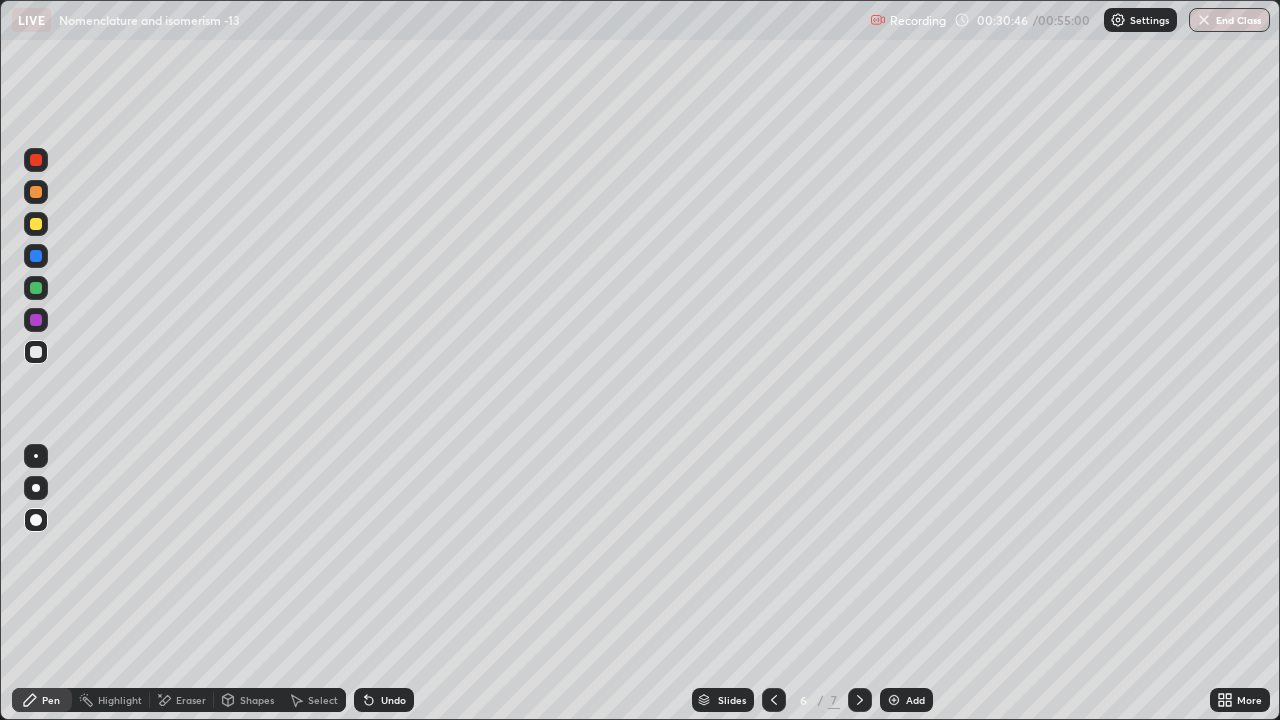 click at bounding box center (36, 488) 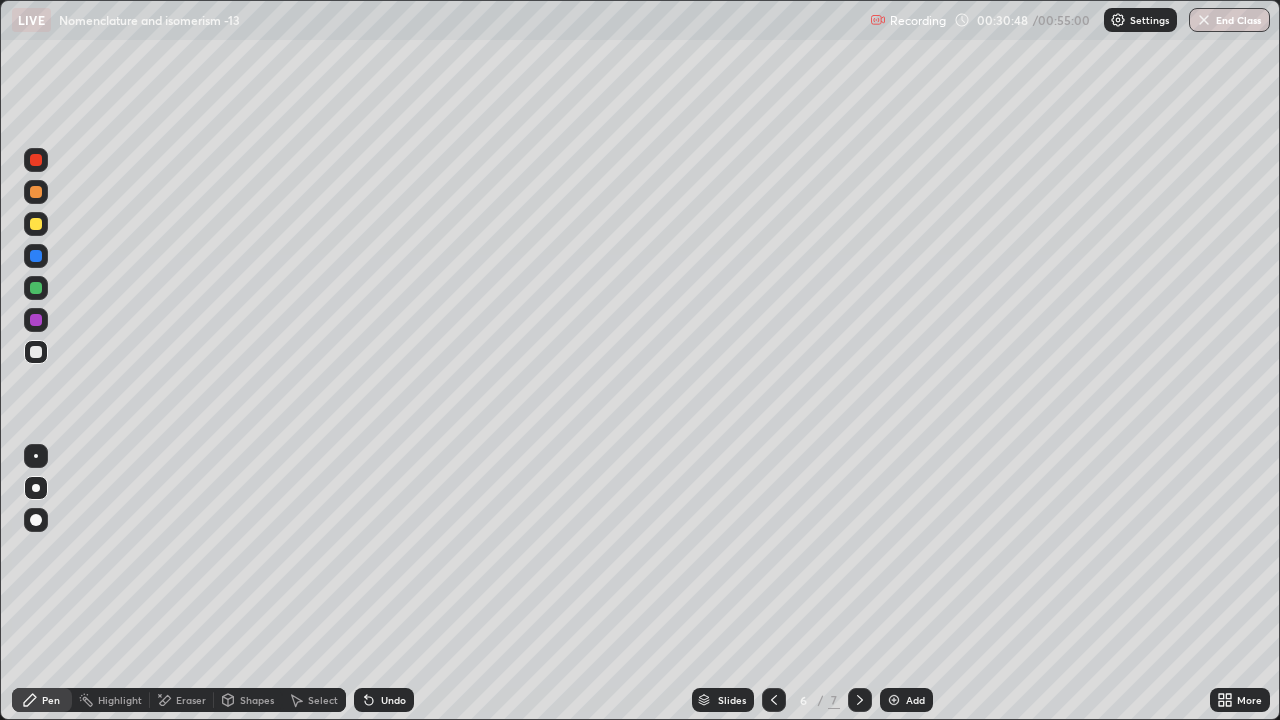 click at bounding box center [860, 700] 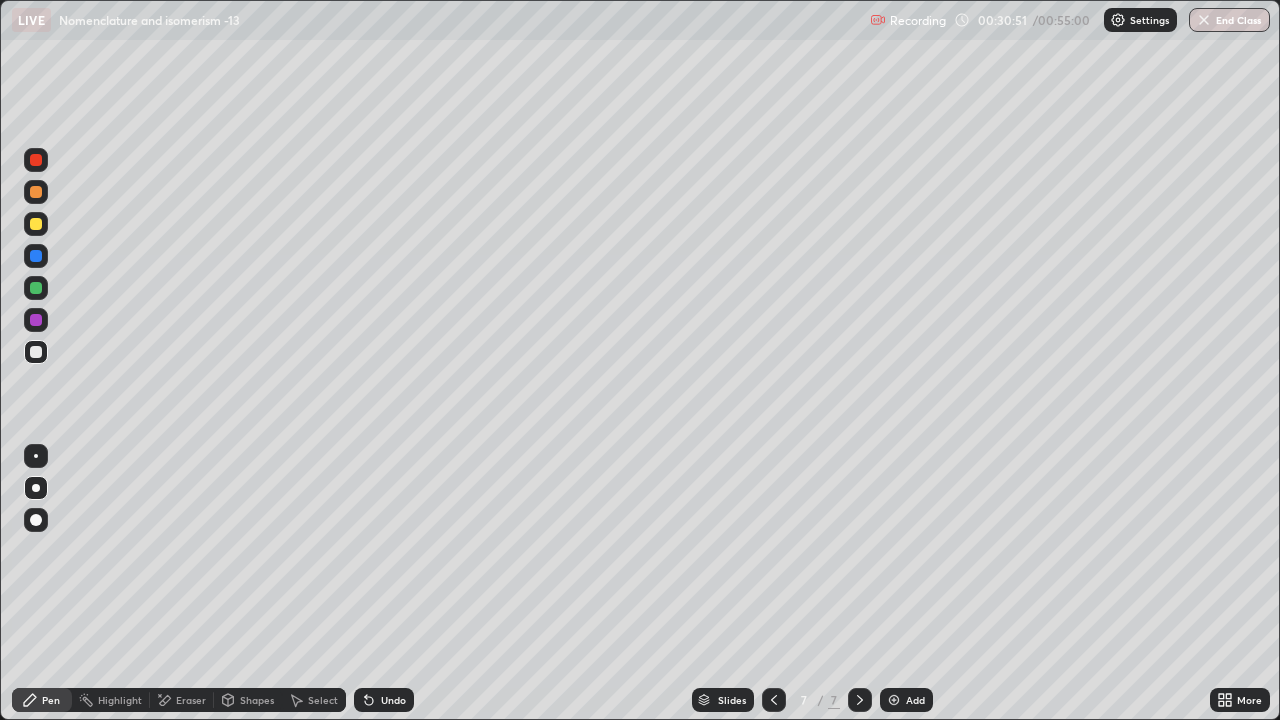click at bounding box center [36, 224] 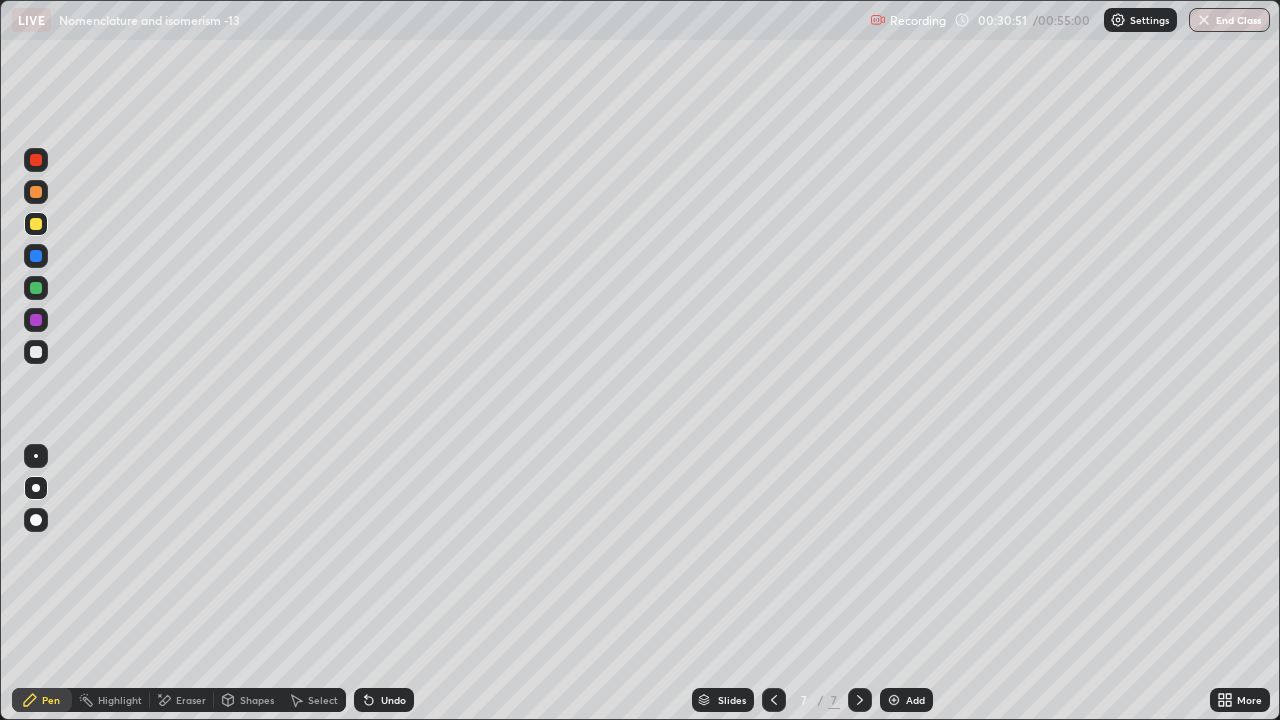 click at bounding box center [36, 520] 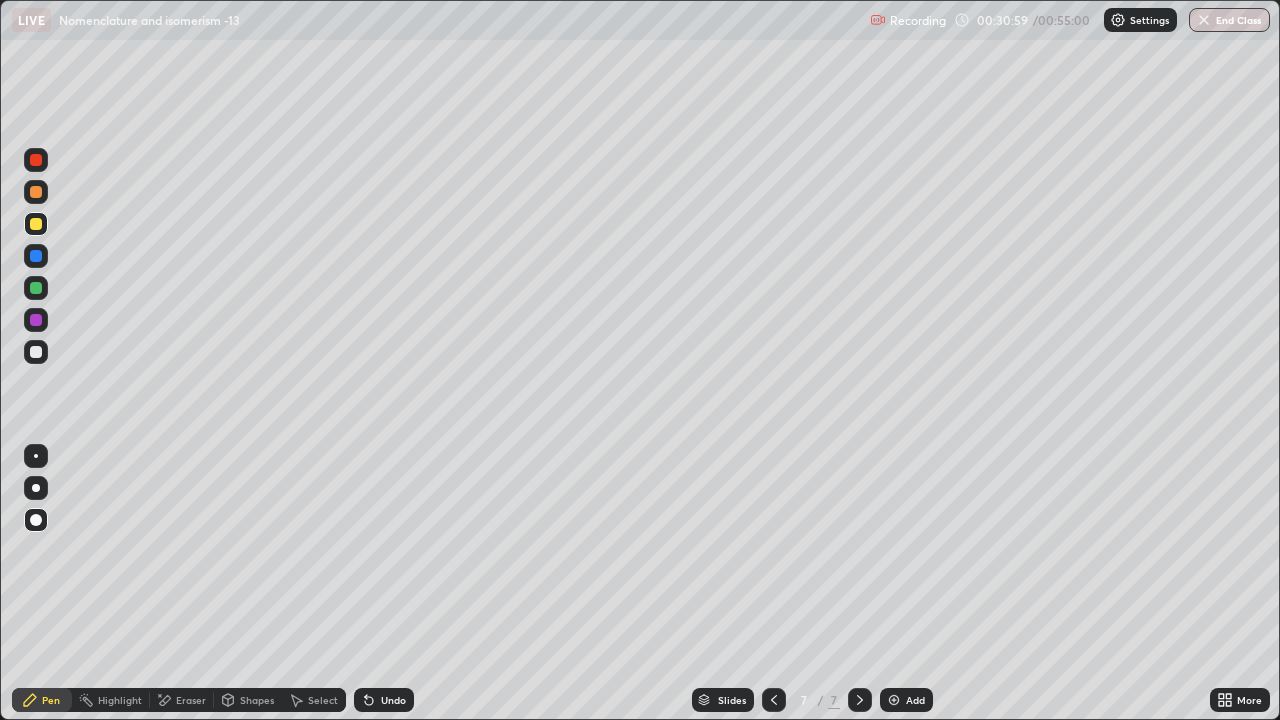 click 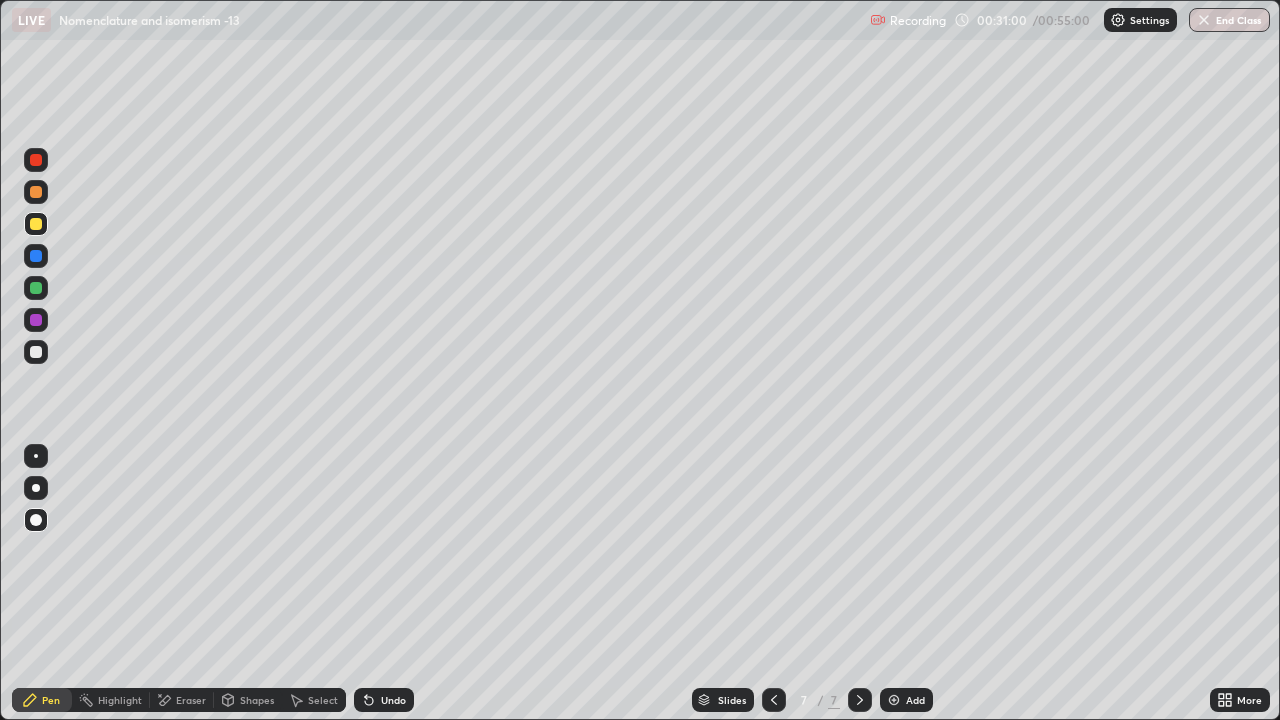 click at bounding box center (894, 700) 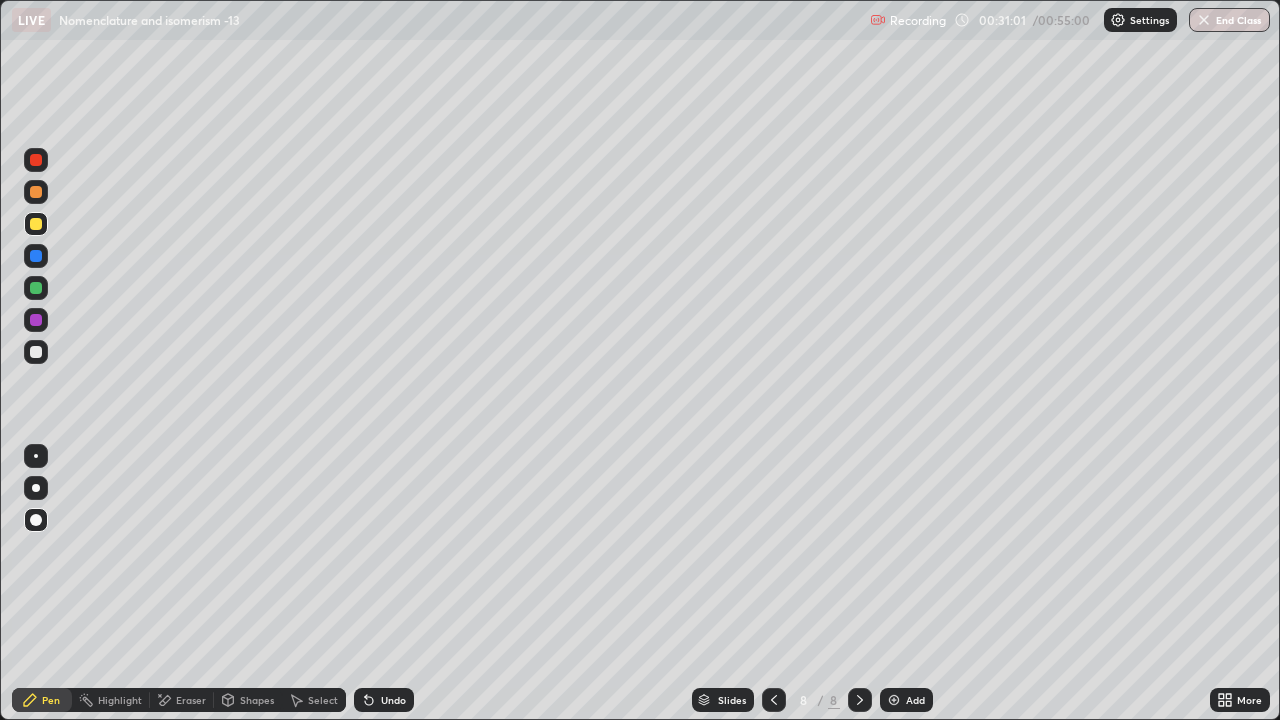 click on "Add" at bounding box center (906, 700) 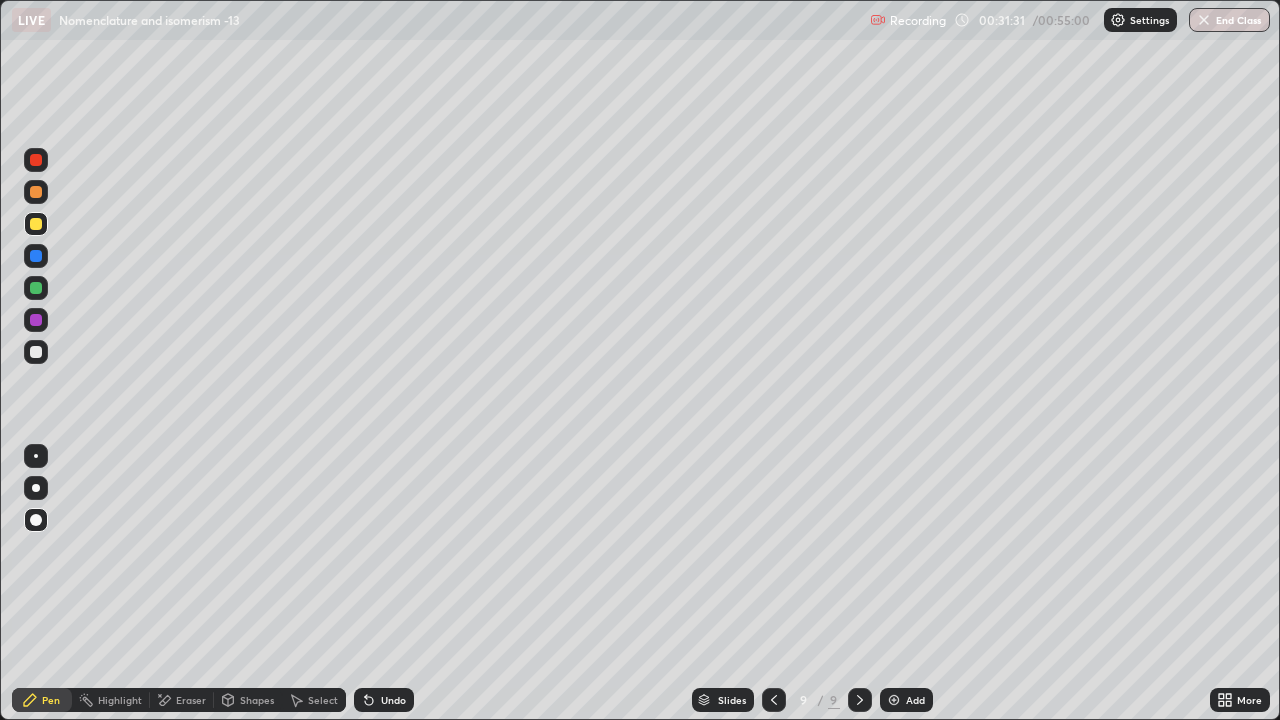 click at bounding box center [36, 488] 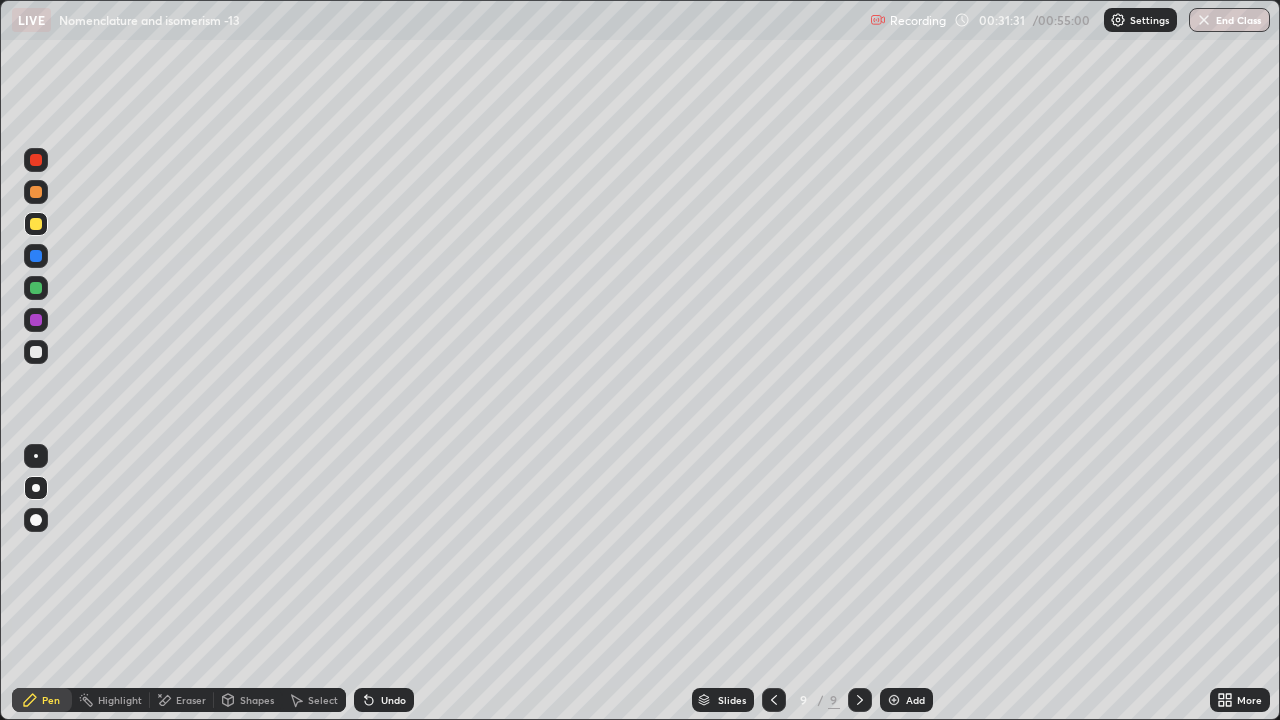 click at bounding box center [36, 352] 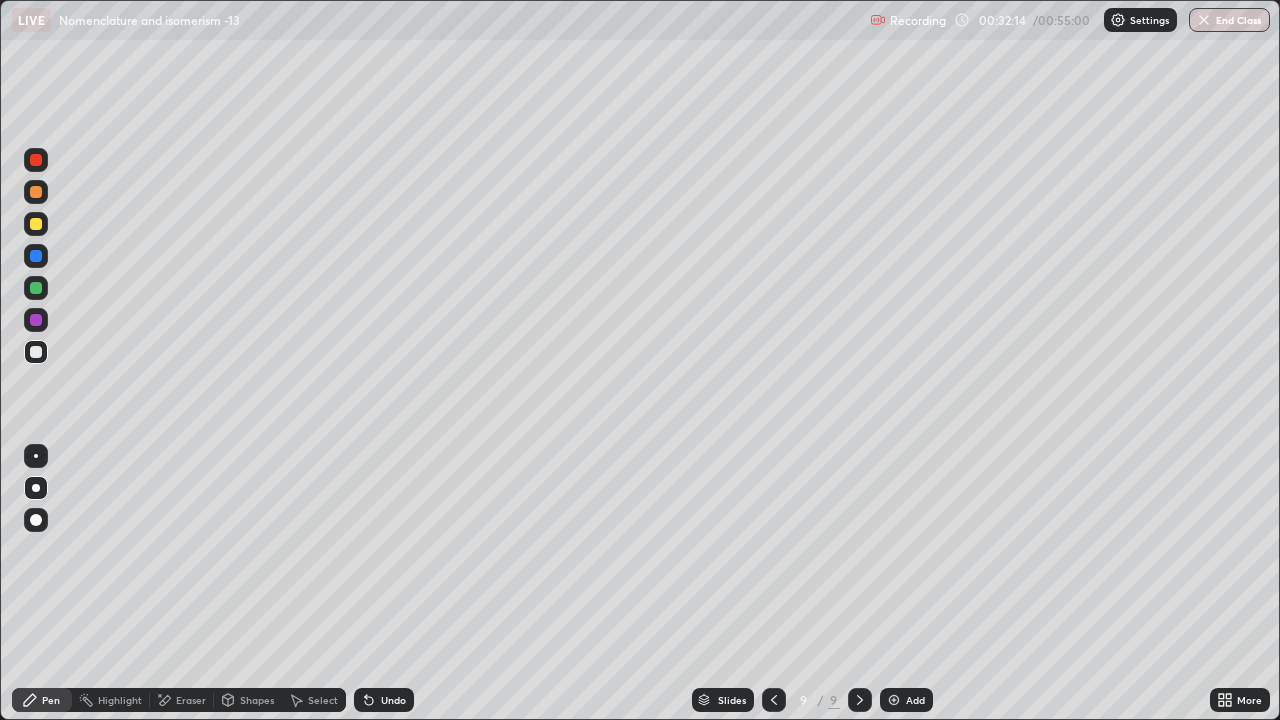 click at bounding box center (774, 700) 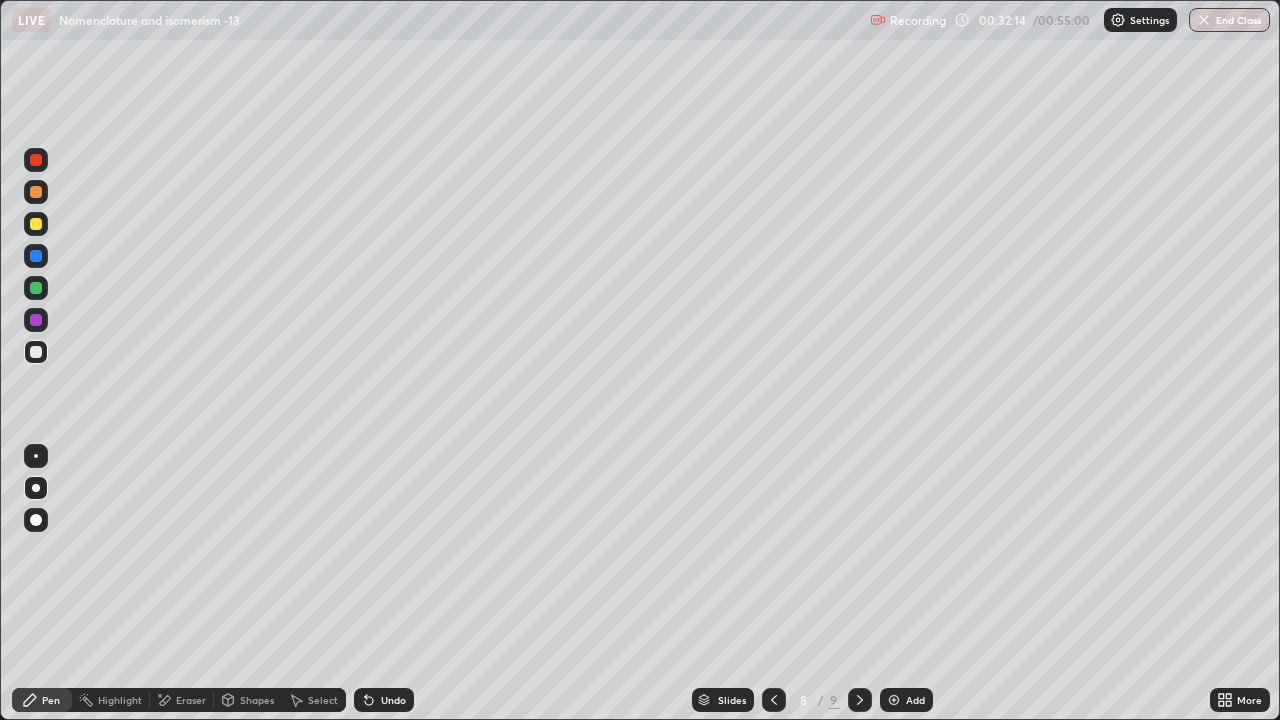 click 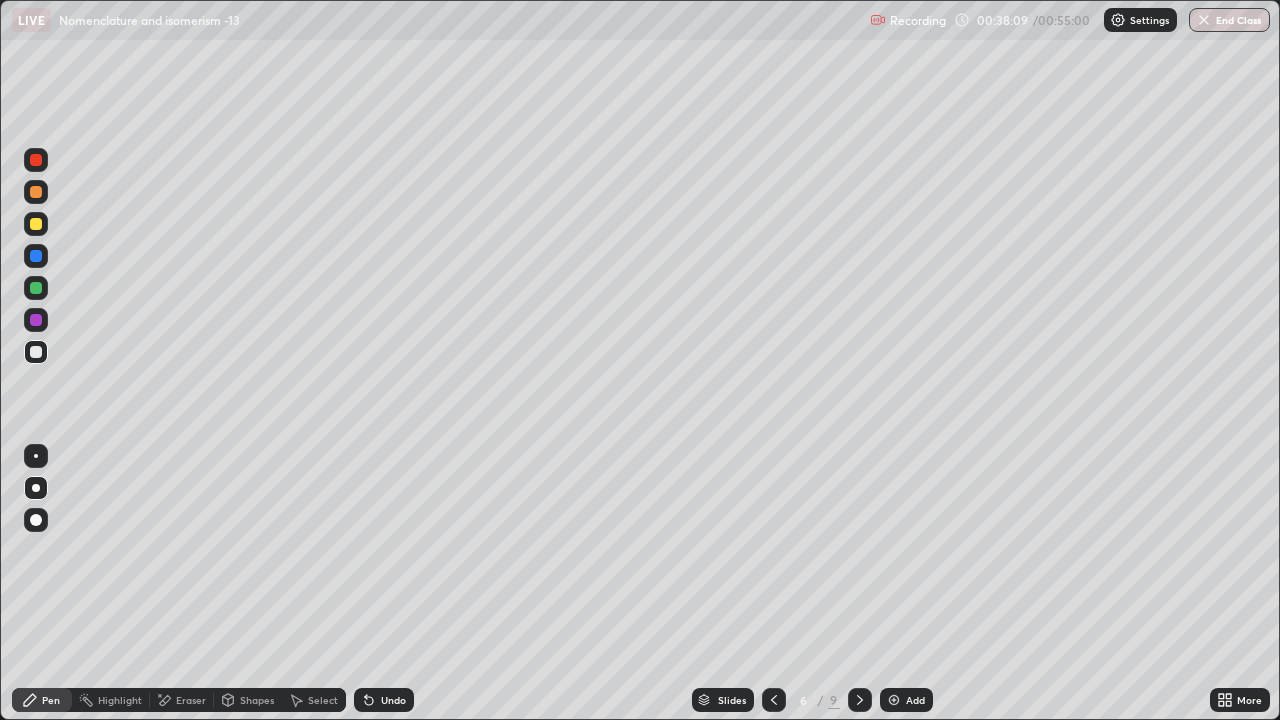 click 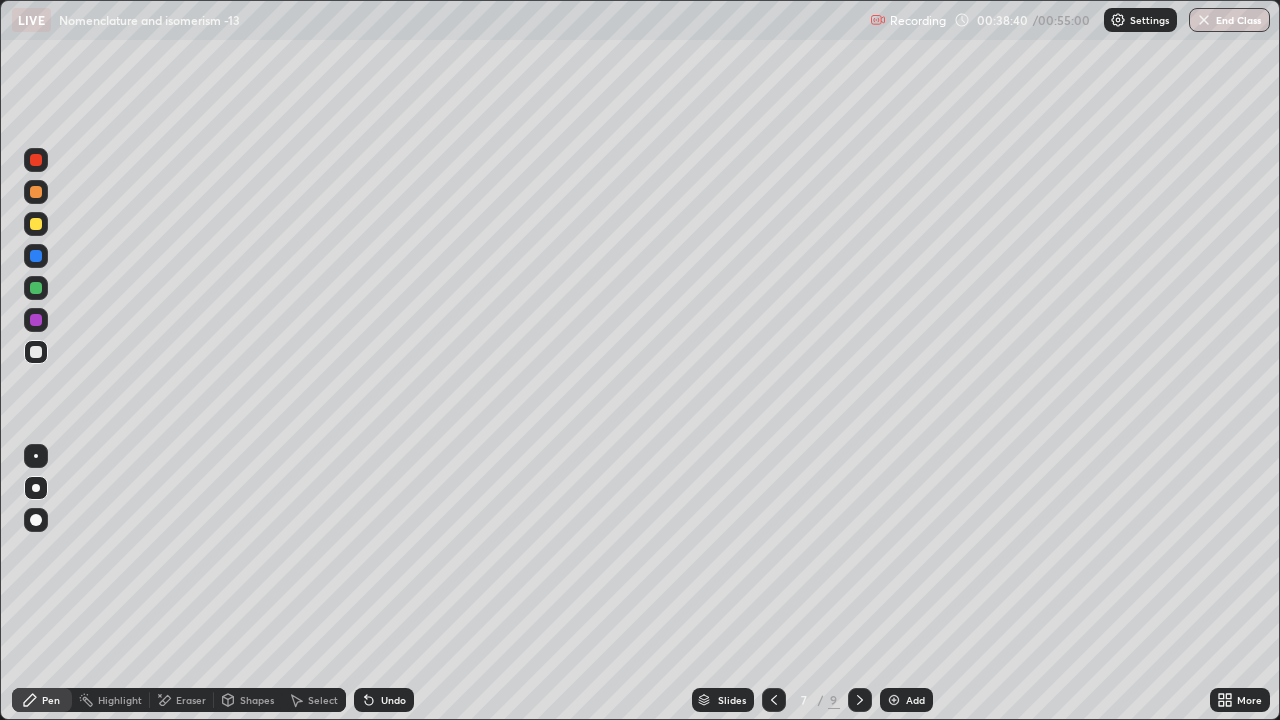 click at bounding box center (36, 224) 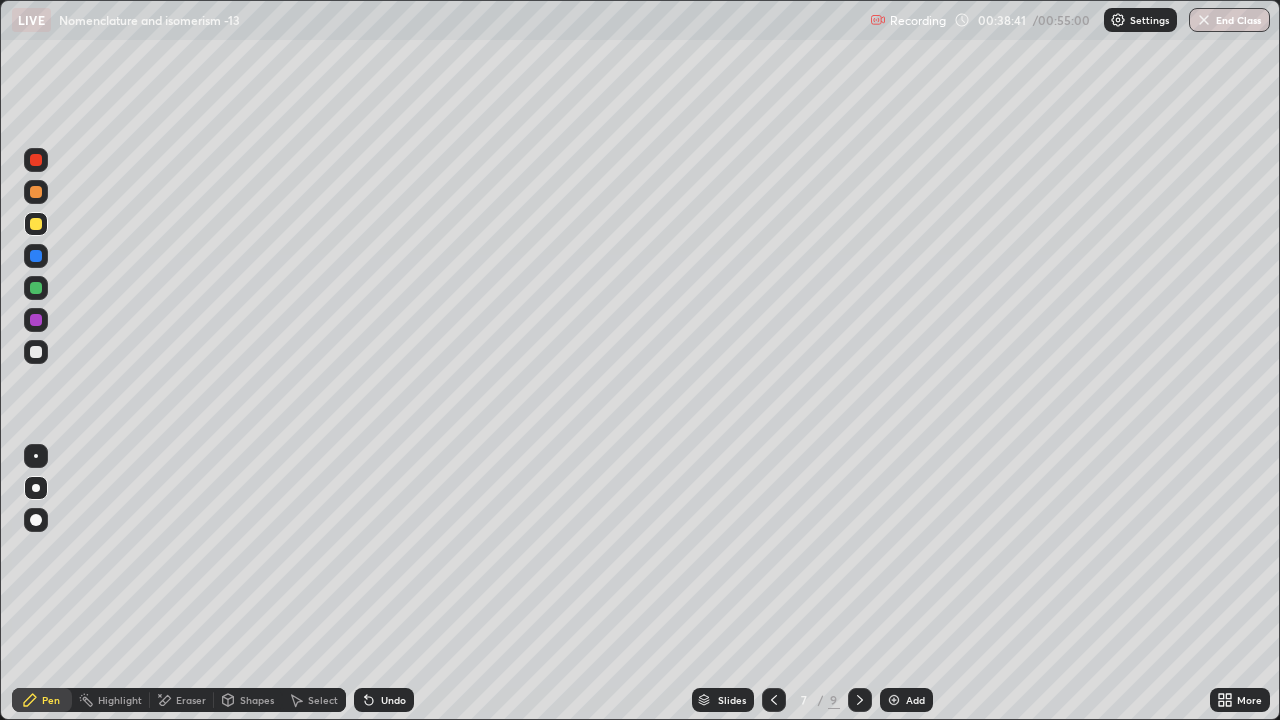 click at bounding box center (36, 520) 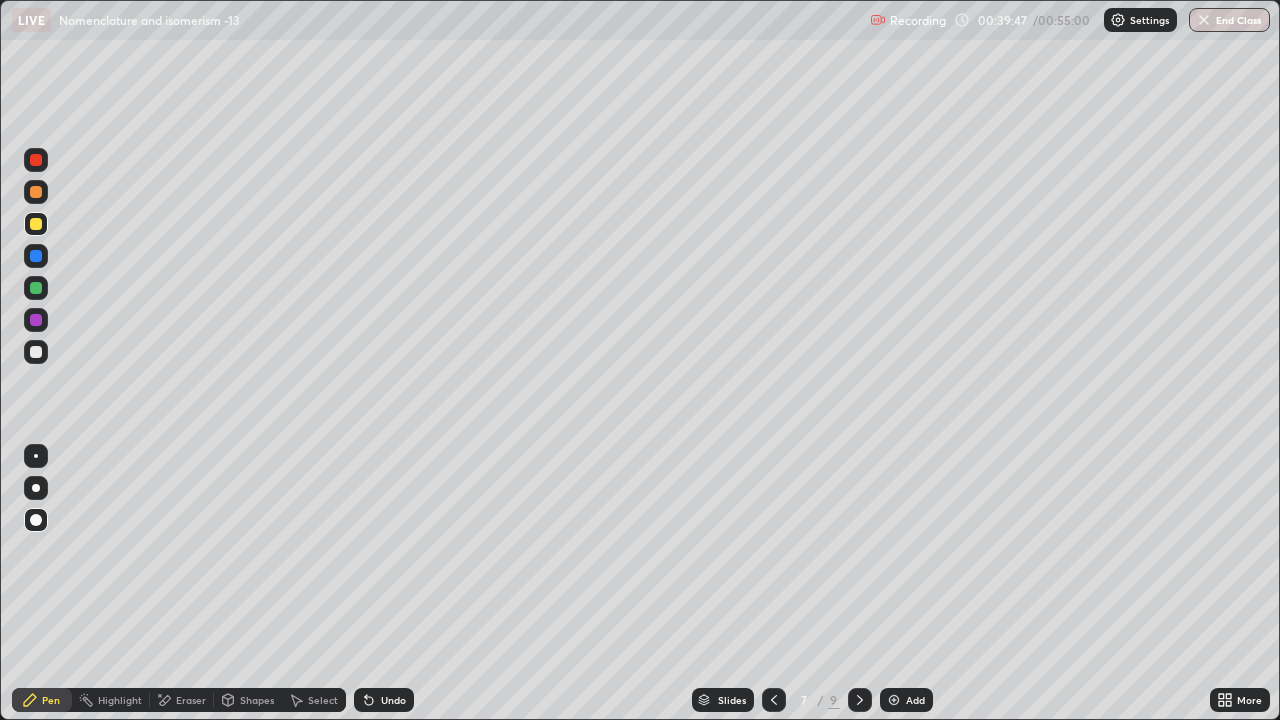 click at bounding box center (774, 700) 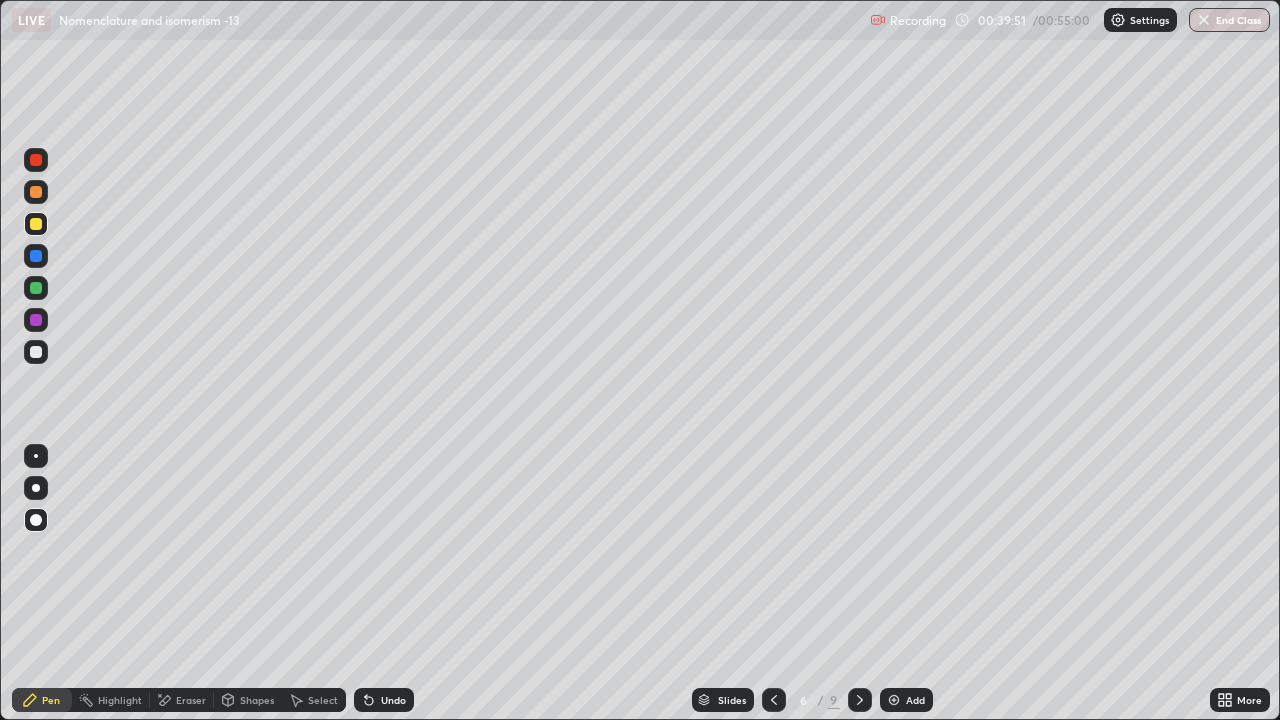 click at bounding box center (860, 700) 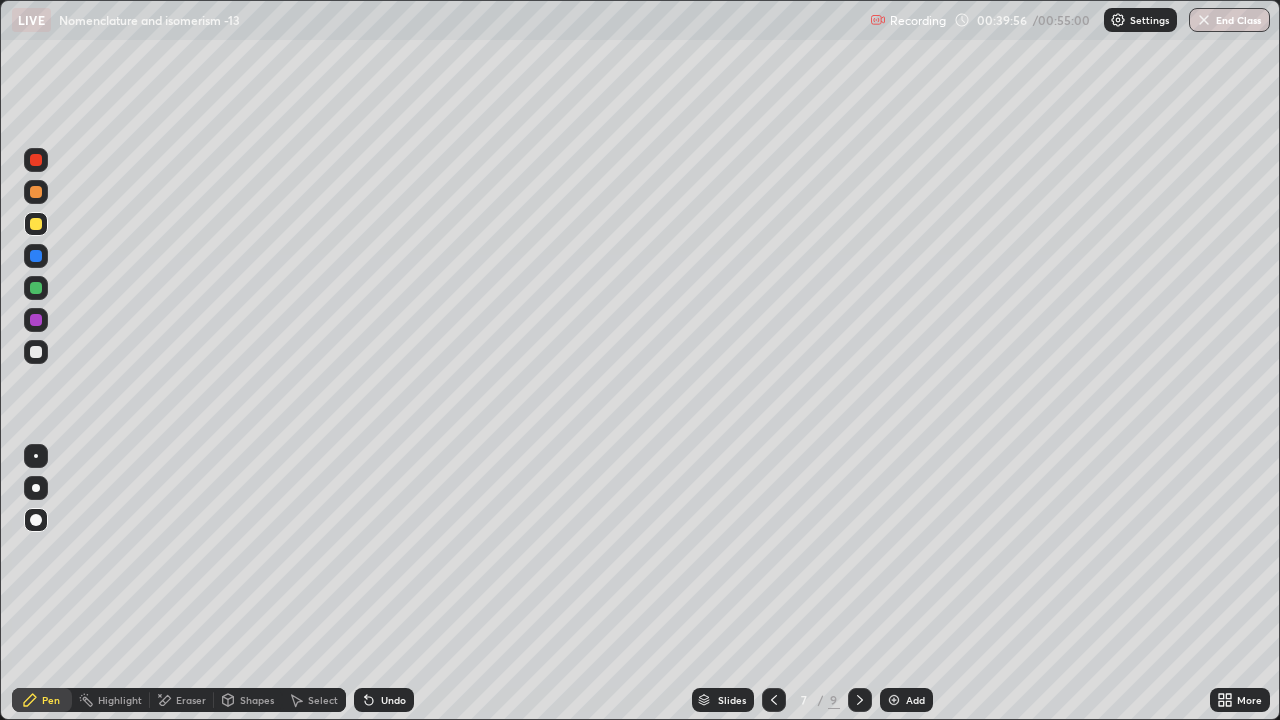 click at bounding box center [36, 352] 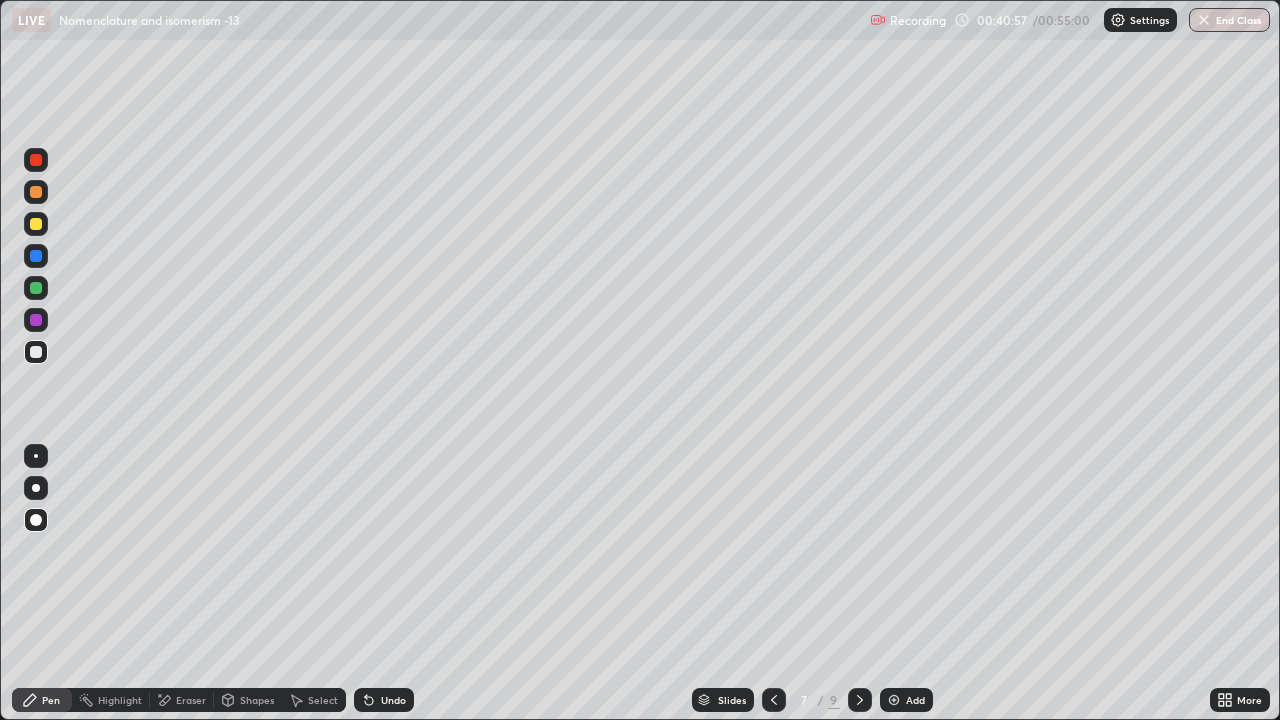 click at bounding box center [774, 700] 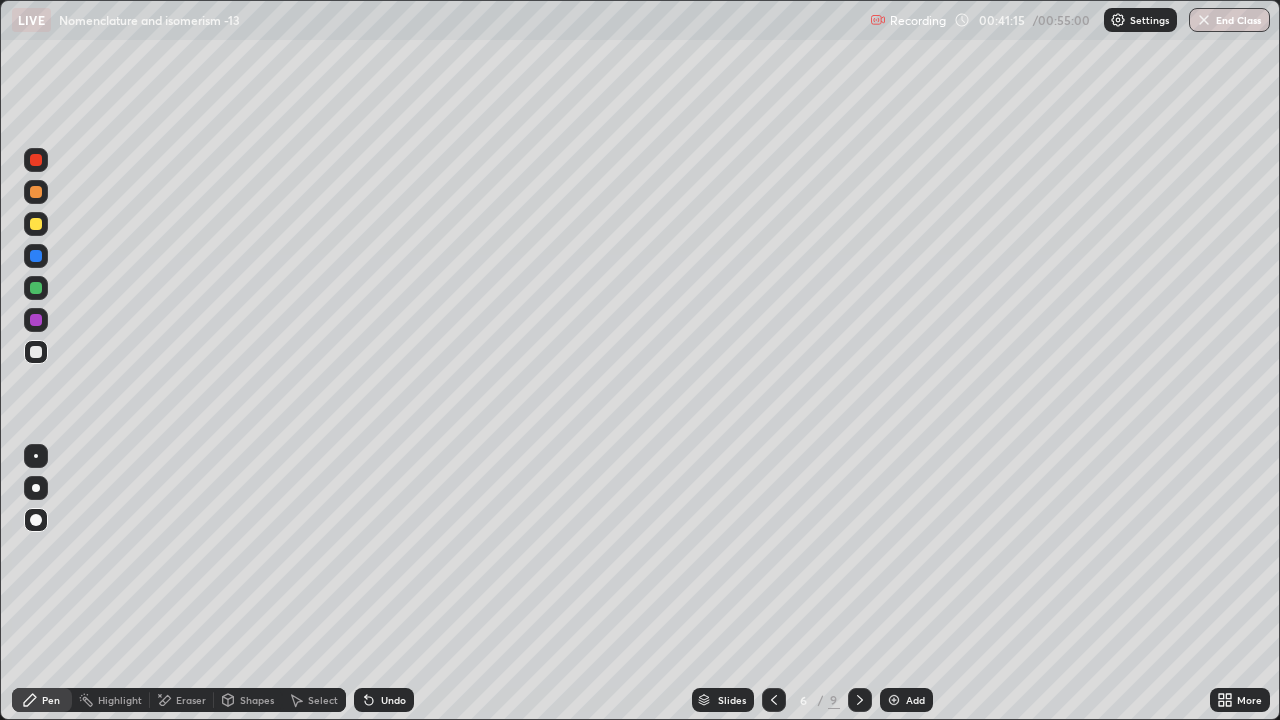 click 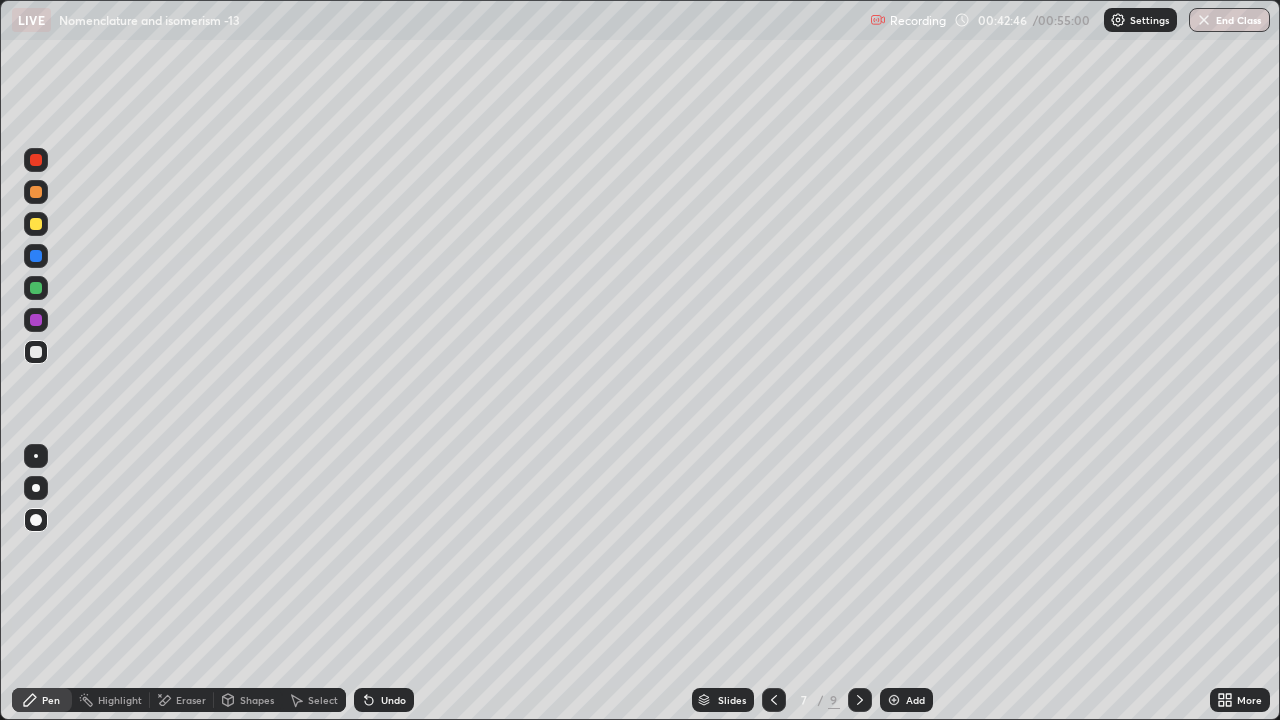click at bounding box center (860, 700) 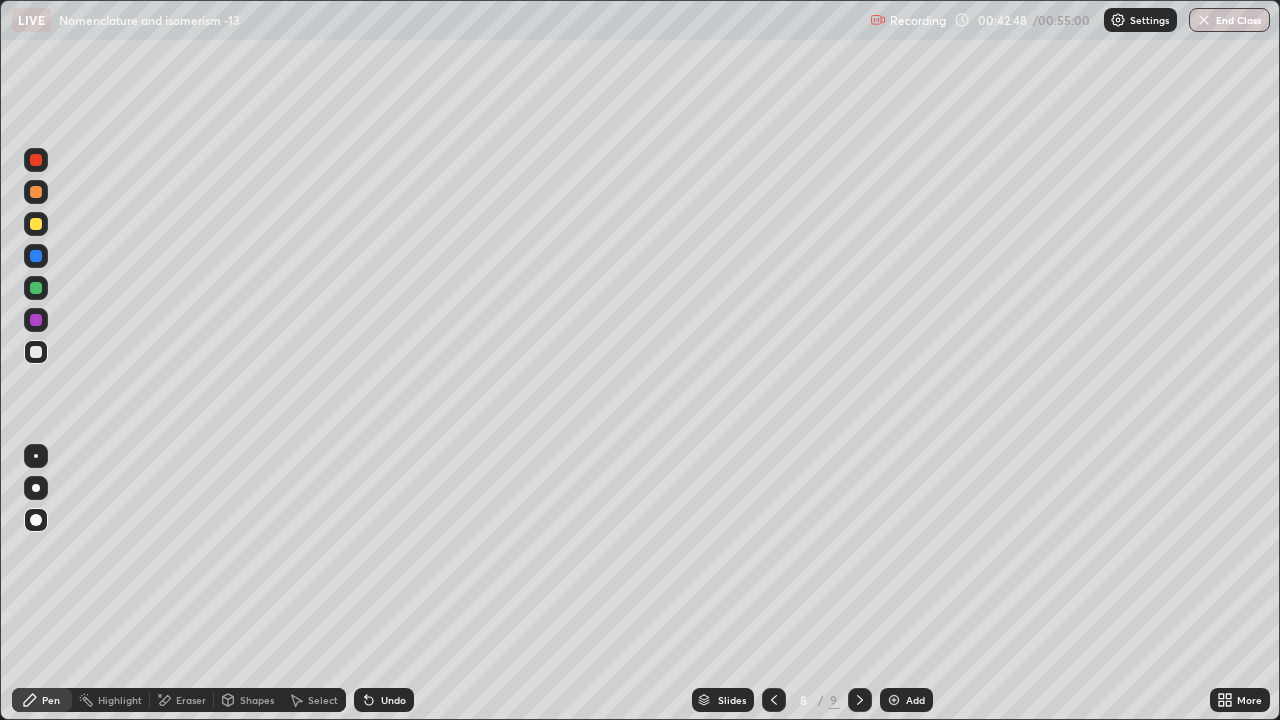 click 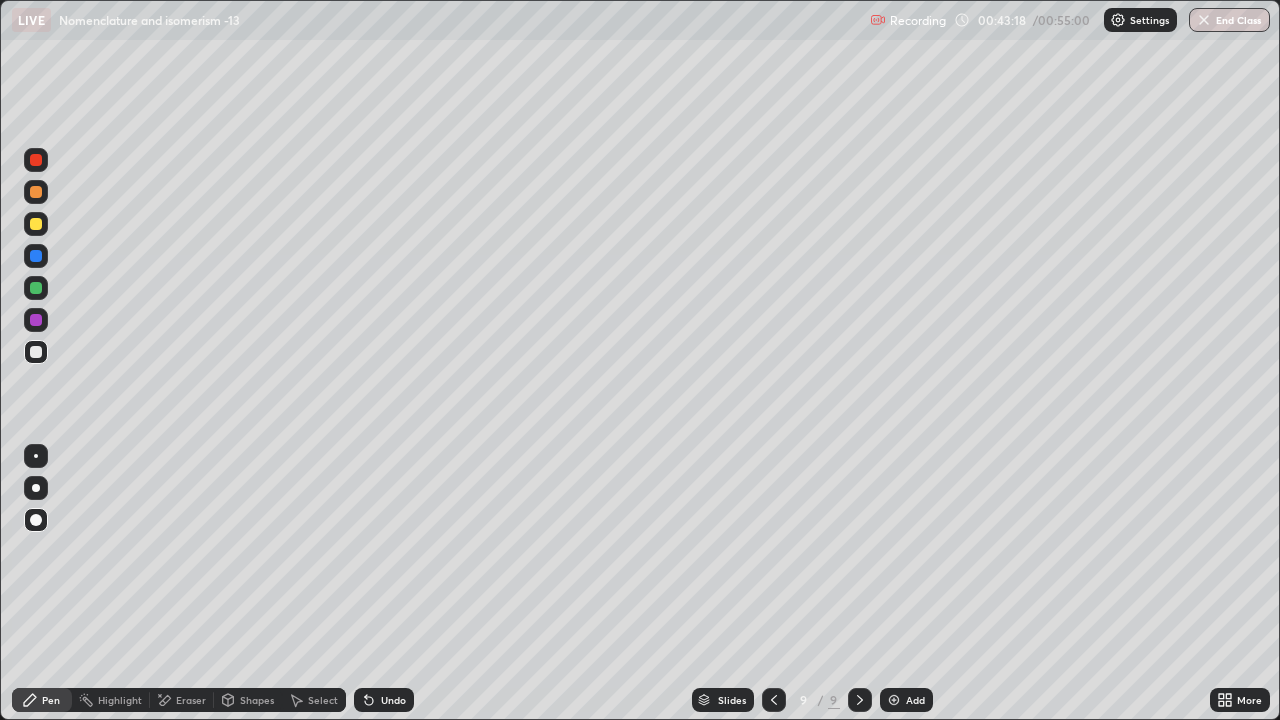 click 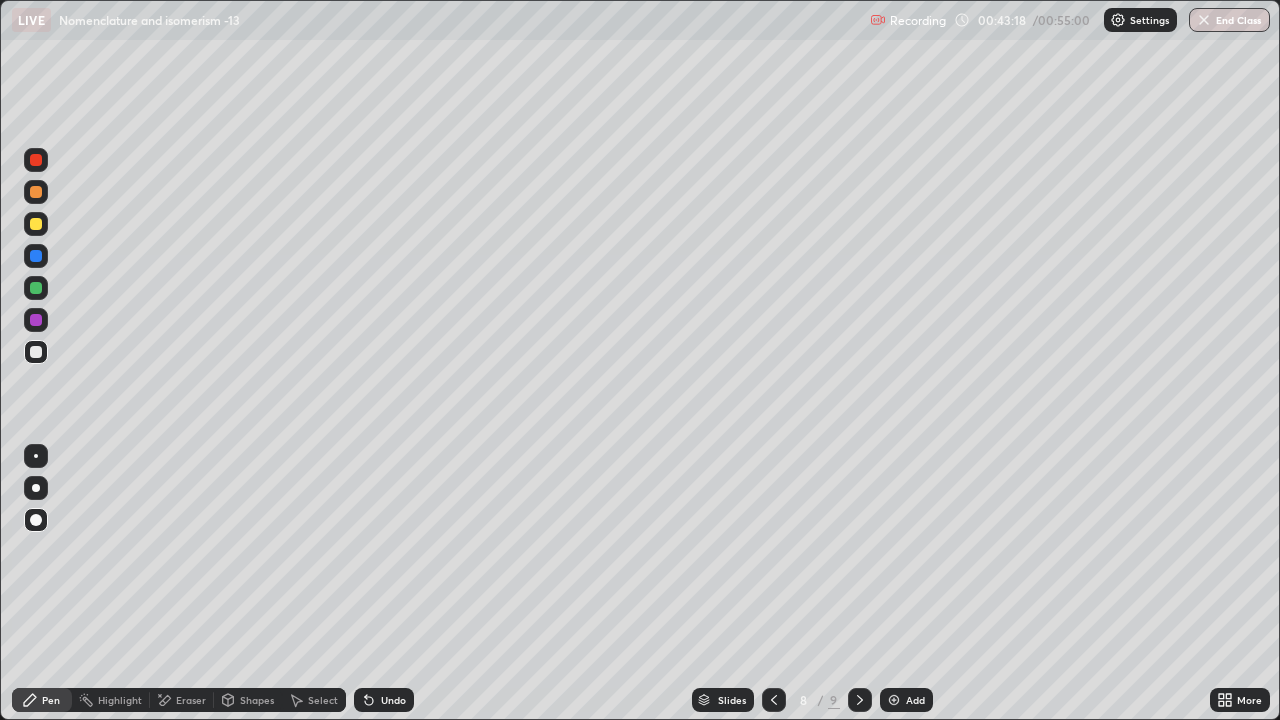 click 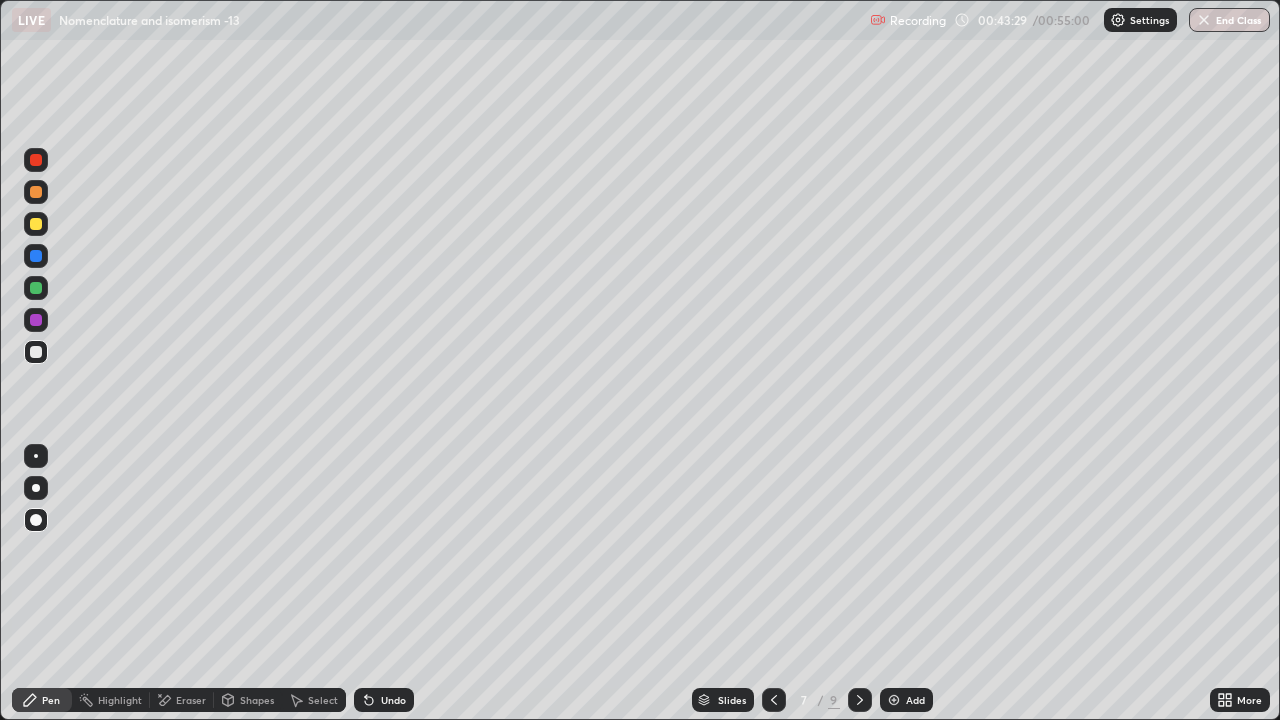 click 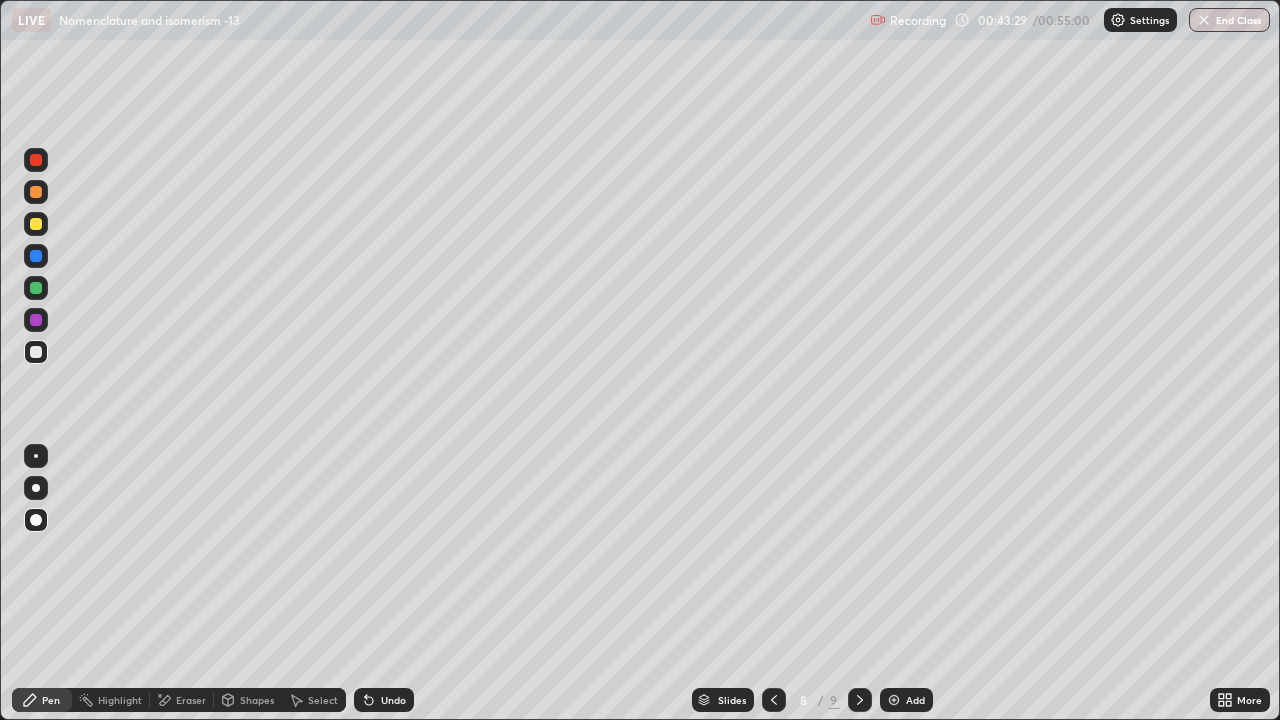 click 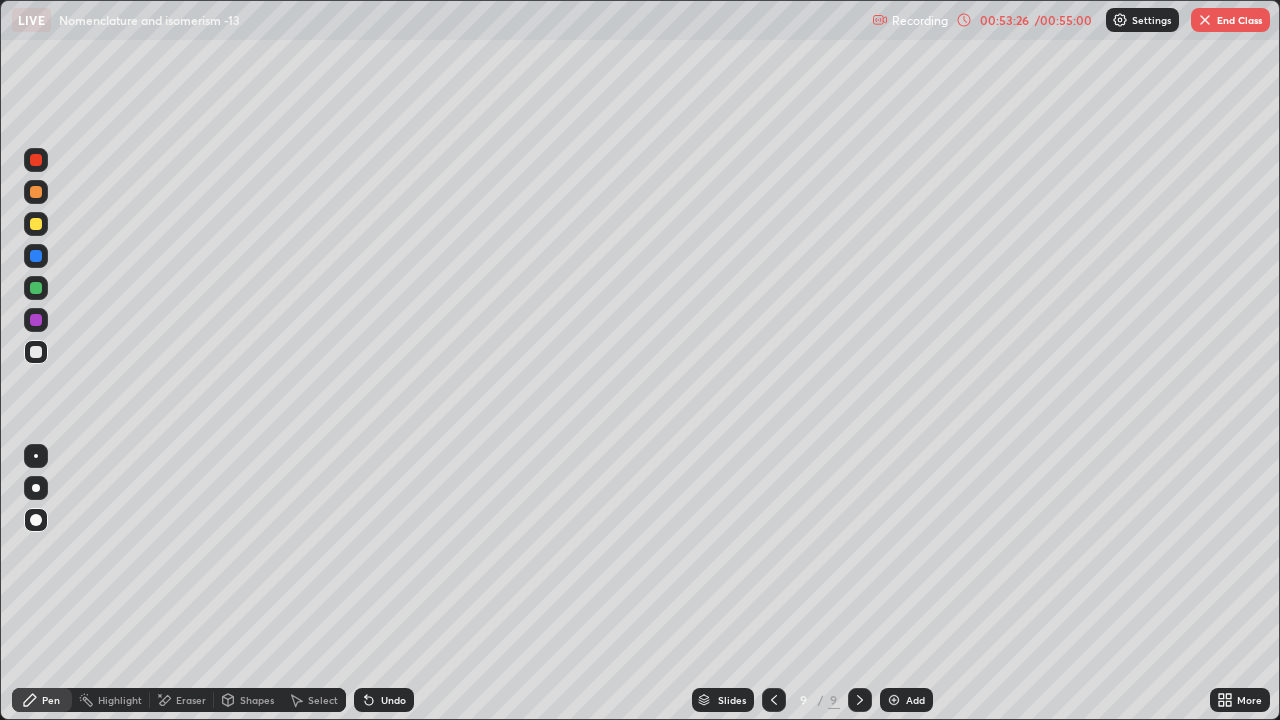 click on "Eraser" at bounding box center (191, 700) 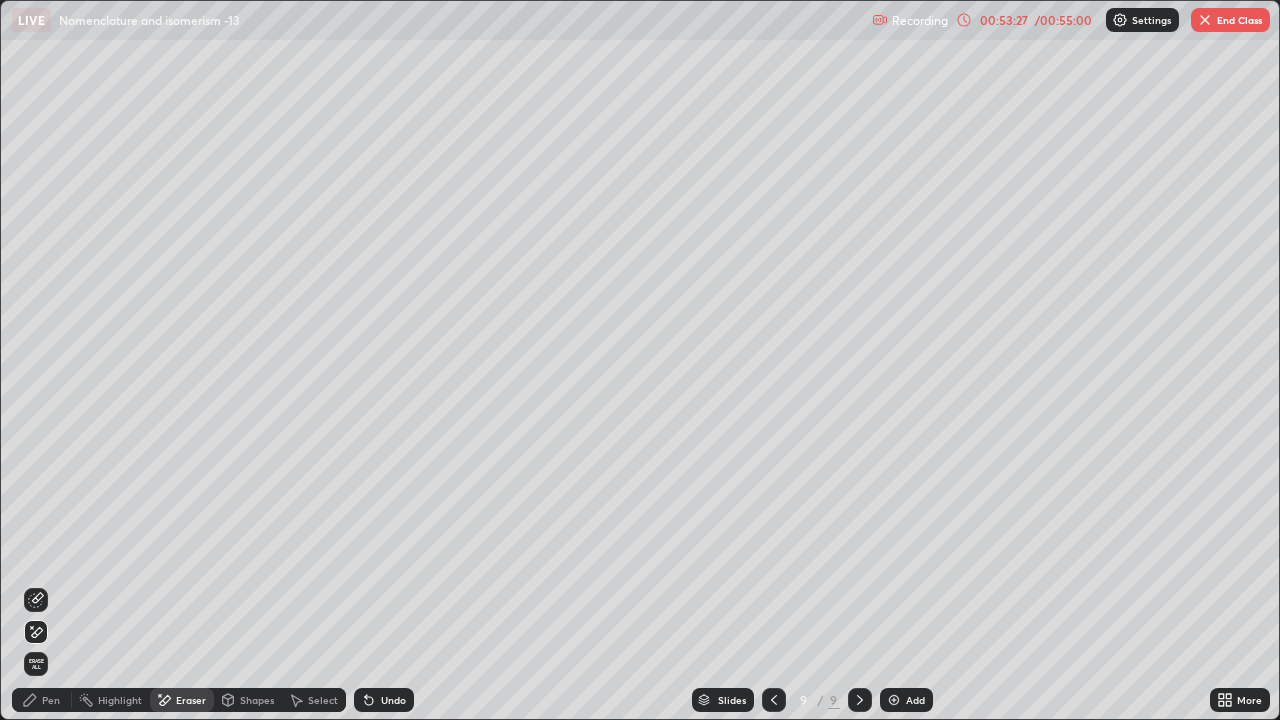 click at bounding box center [36, 600] 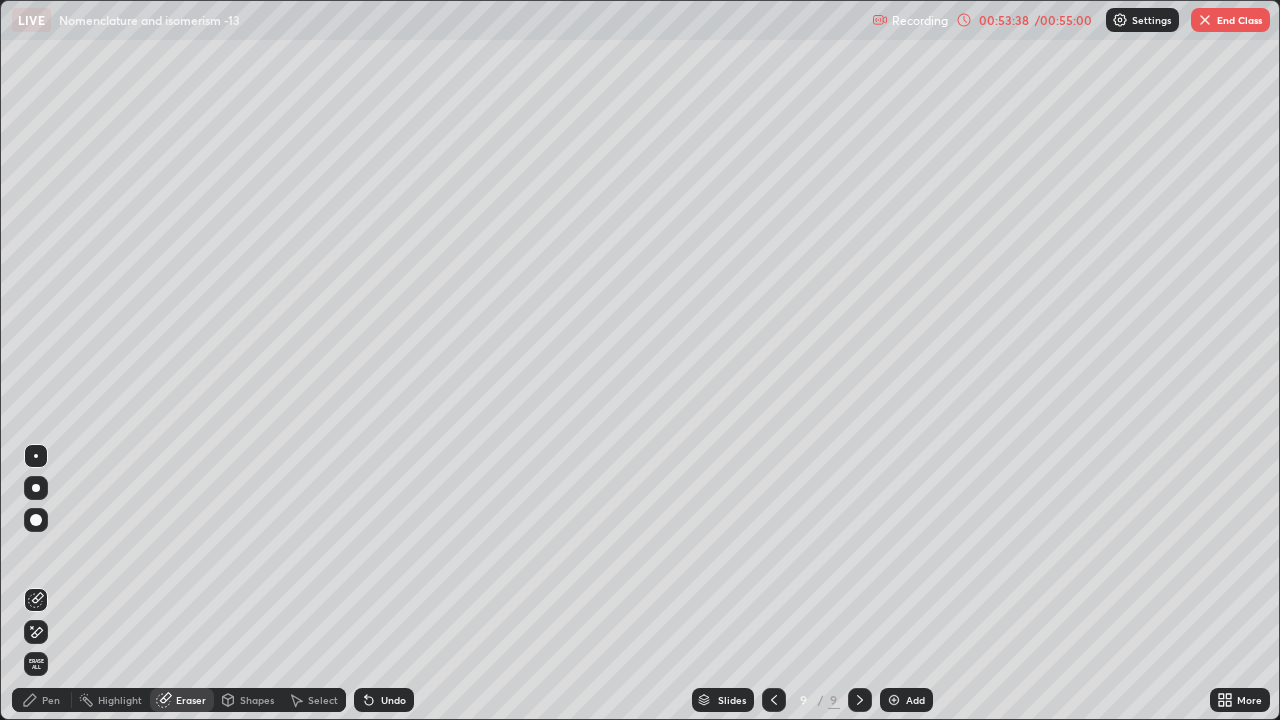 click on "Pen" at bounding box center (51, 700) 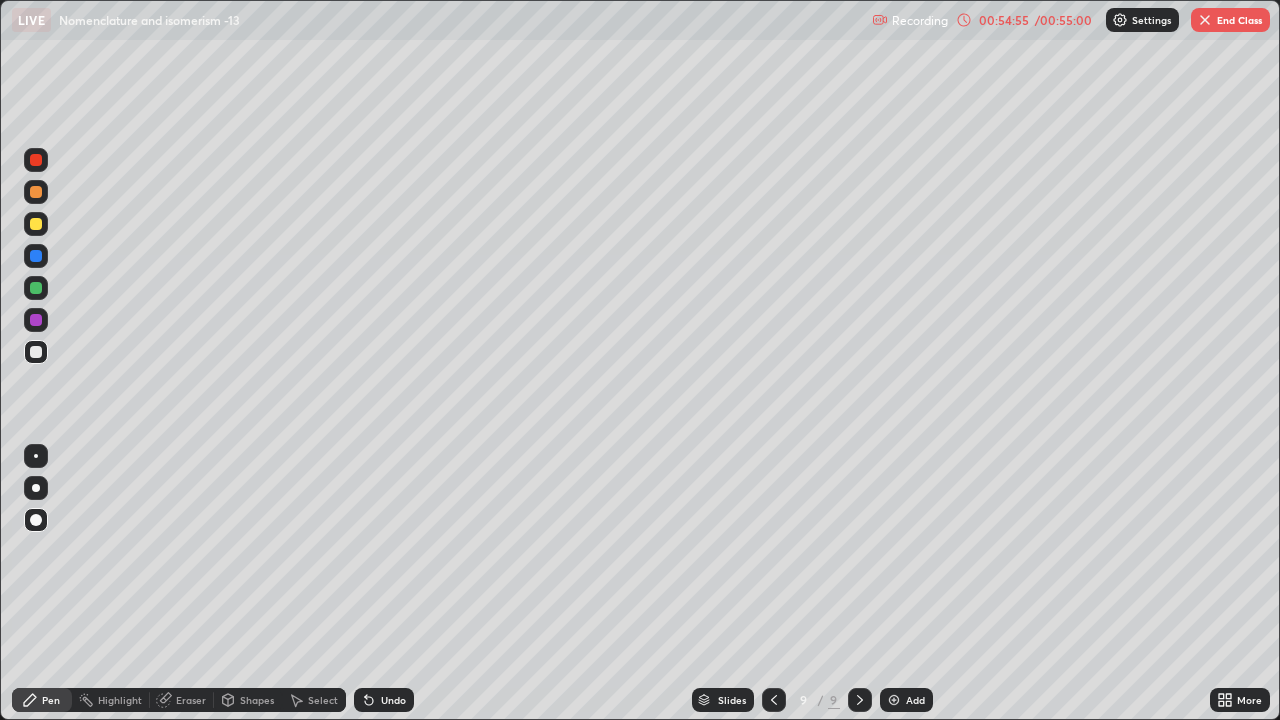 click at bounding box center (36, 224) 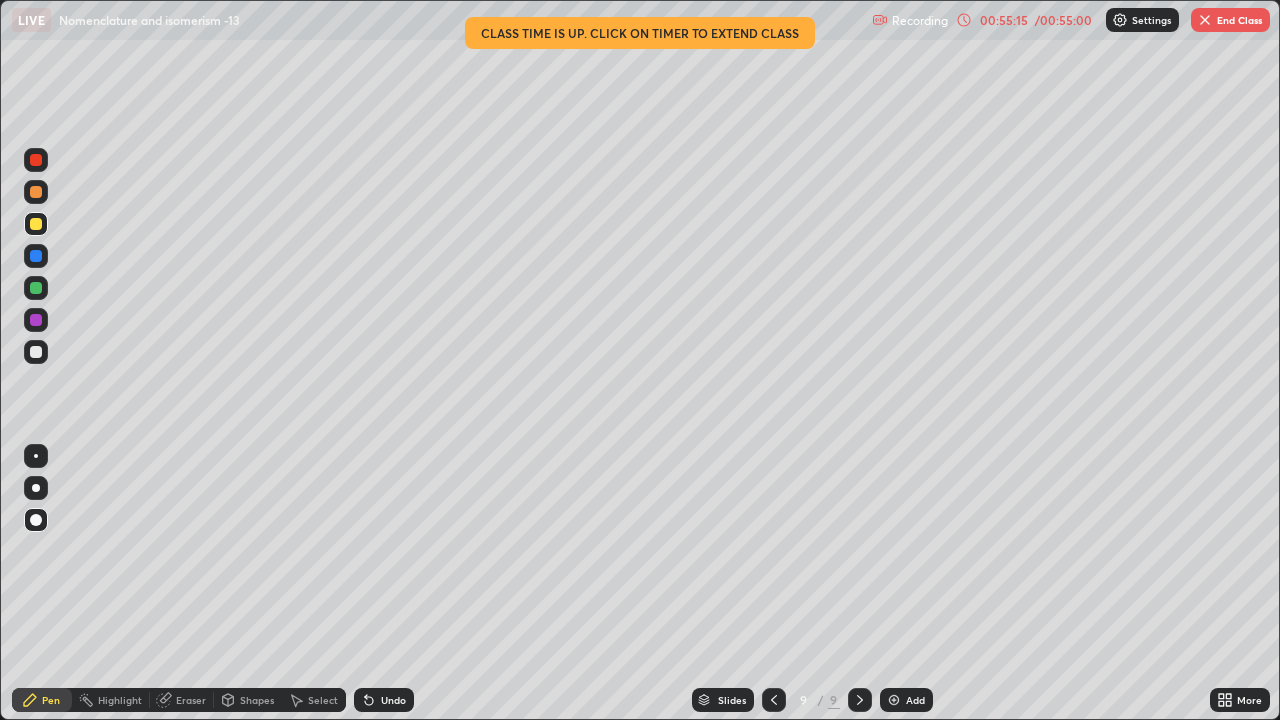 click on "Eraser" at bounding box center (191, 700) 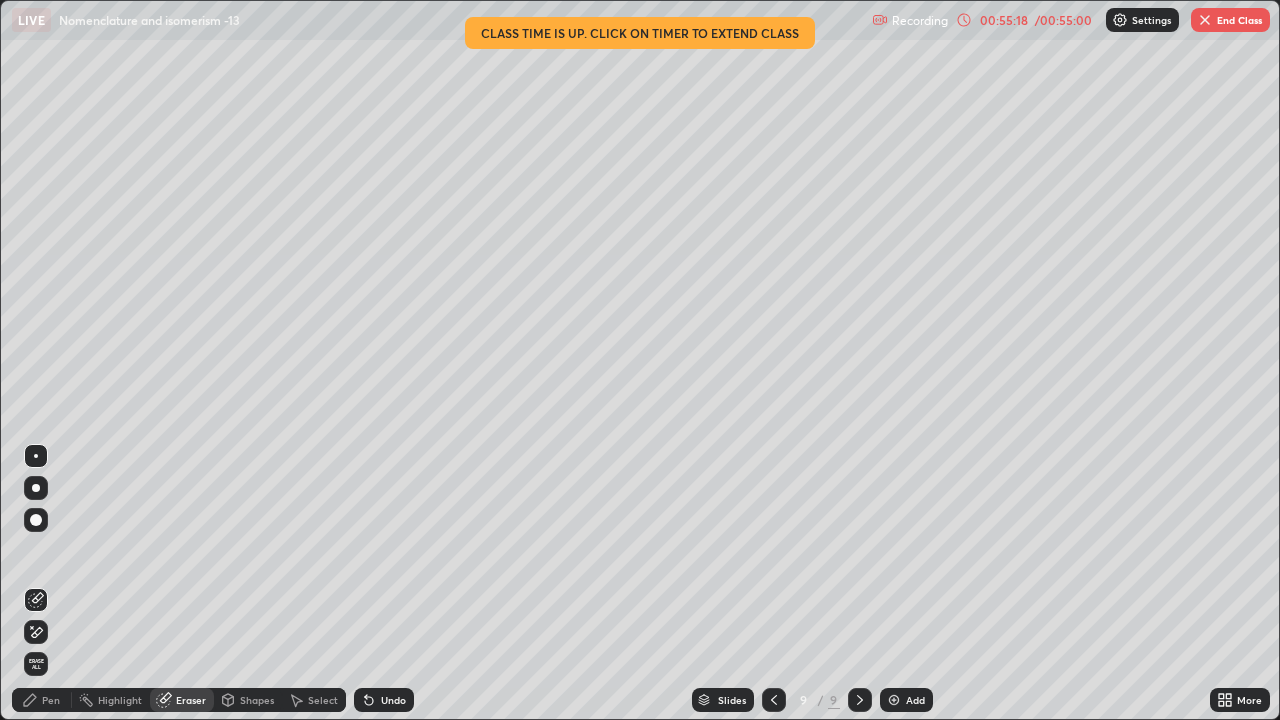 click 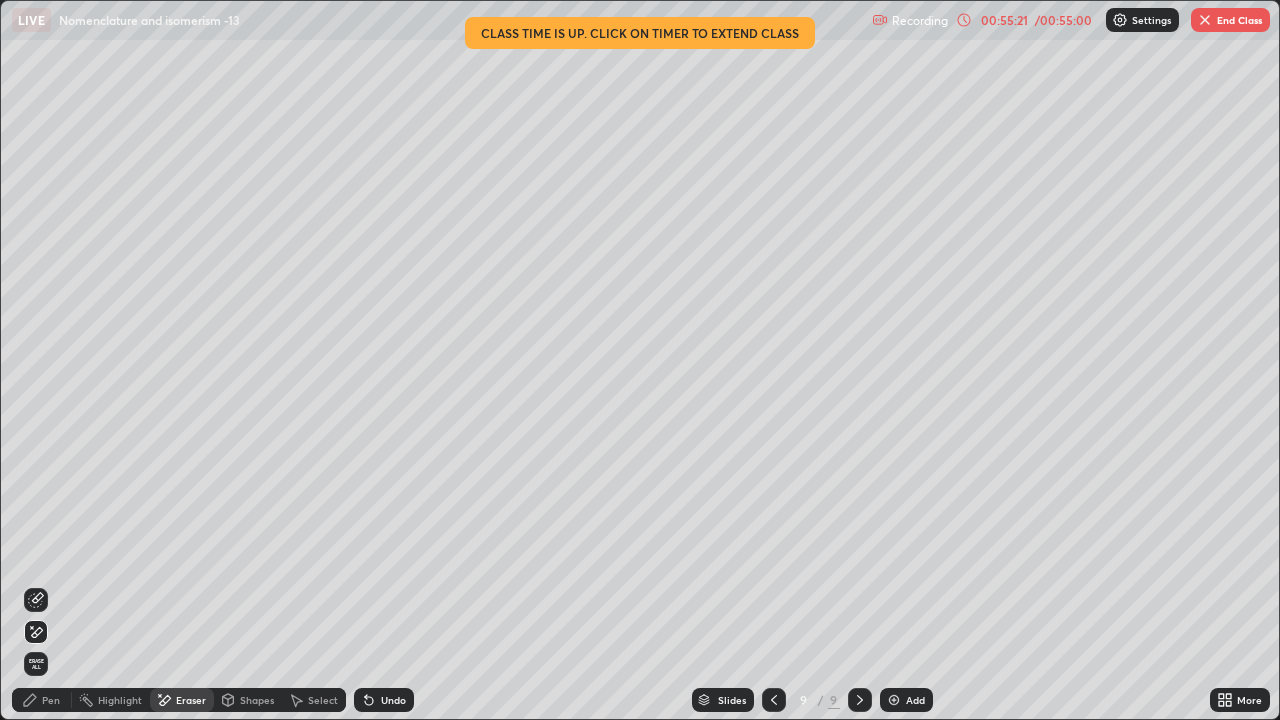 click on "Pen" at bounding box center [42, 700] 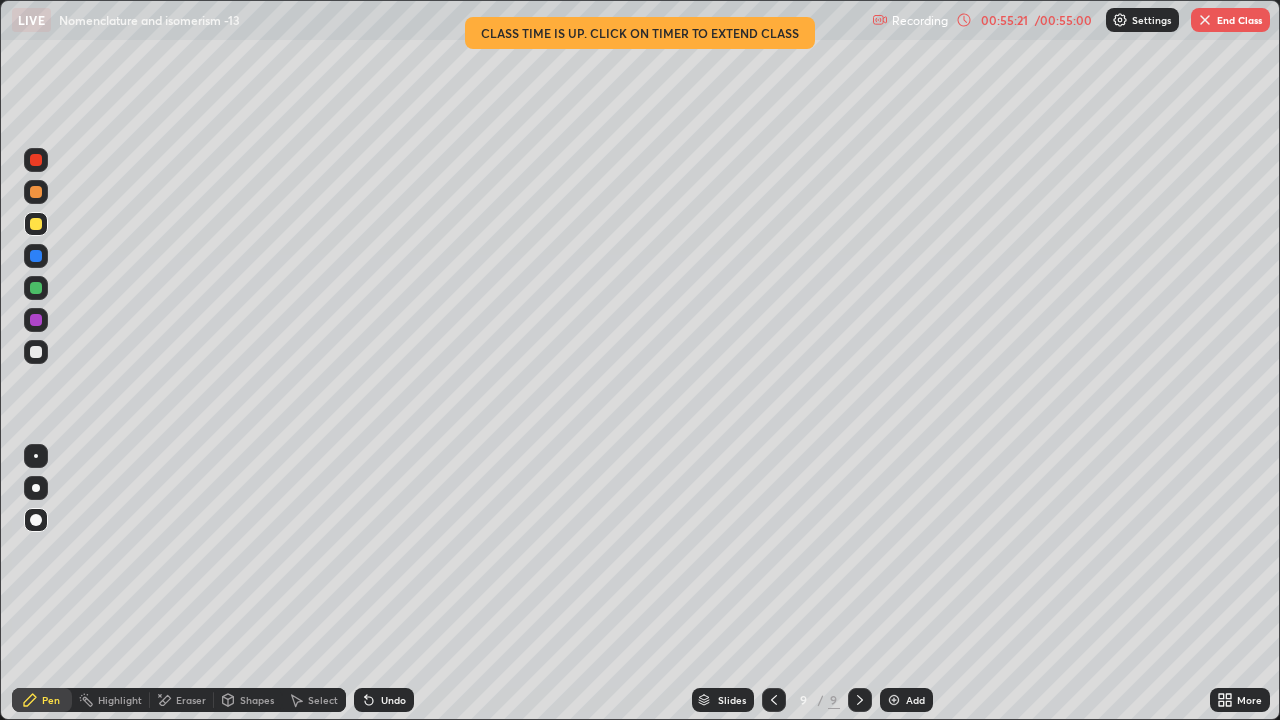 click at bounding box center (36, 456) 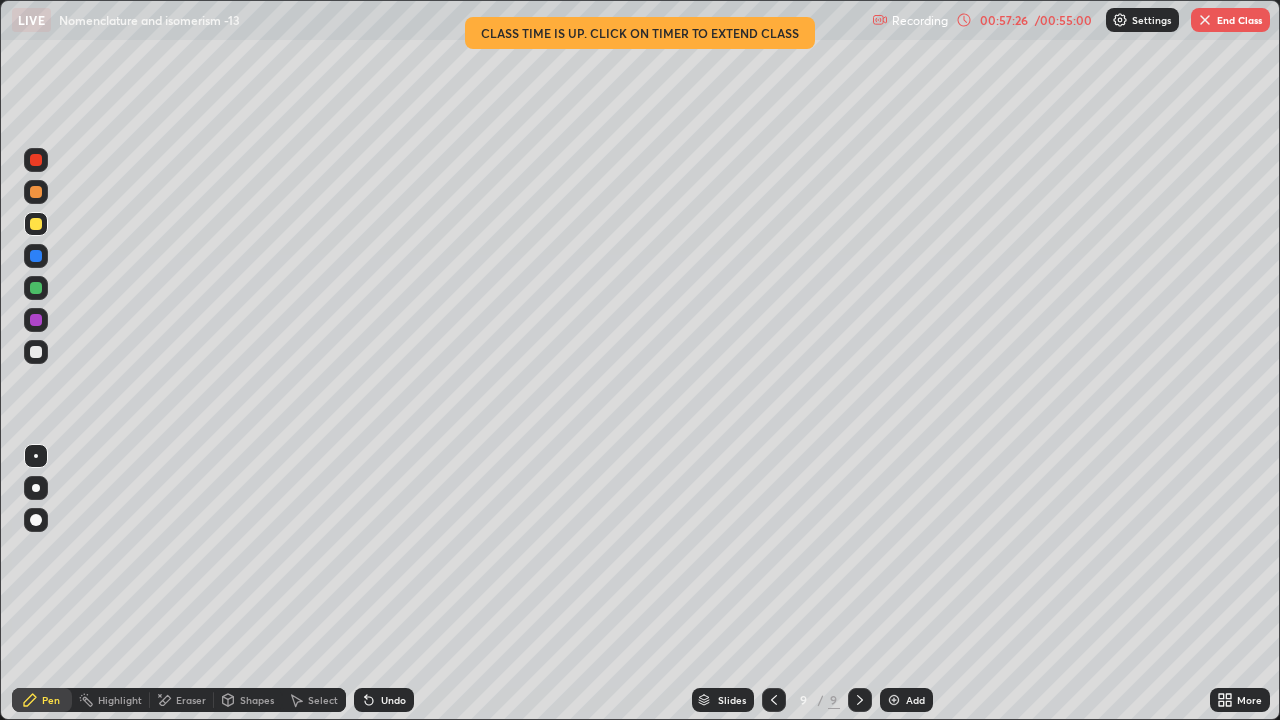 click at bounding box center [36, 488] 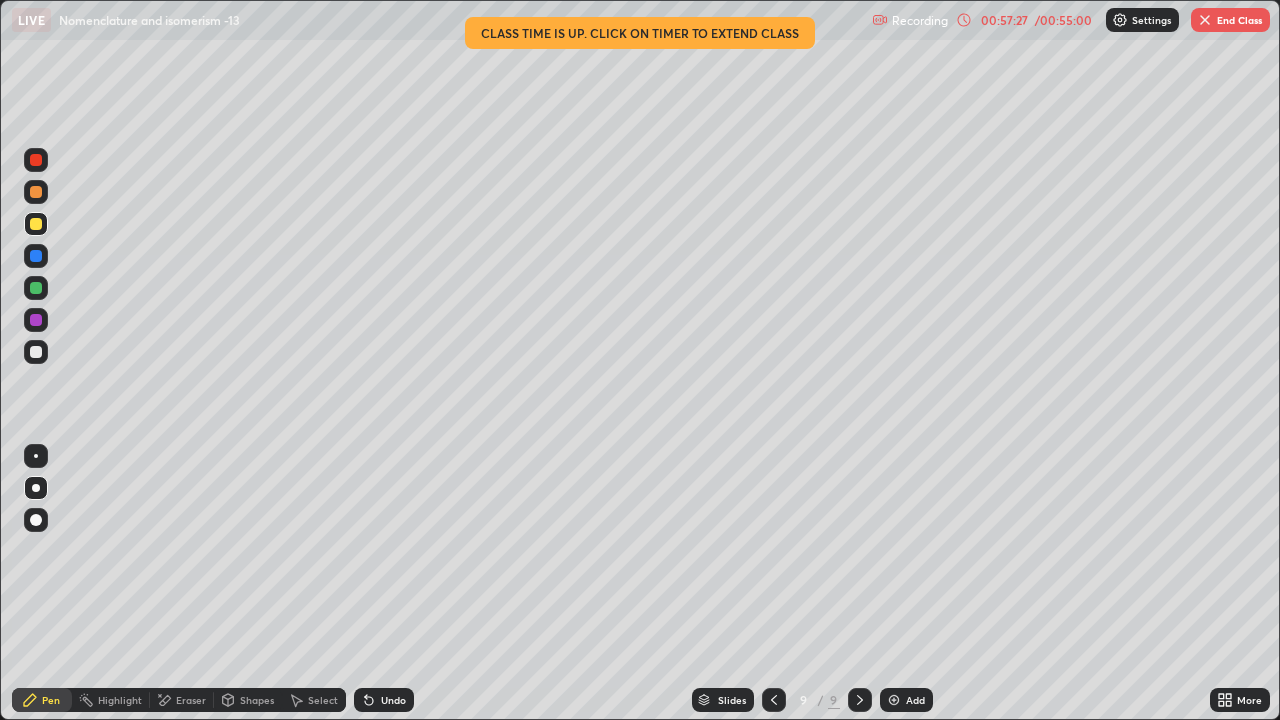 click at bounding box center (36, 352) 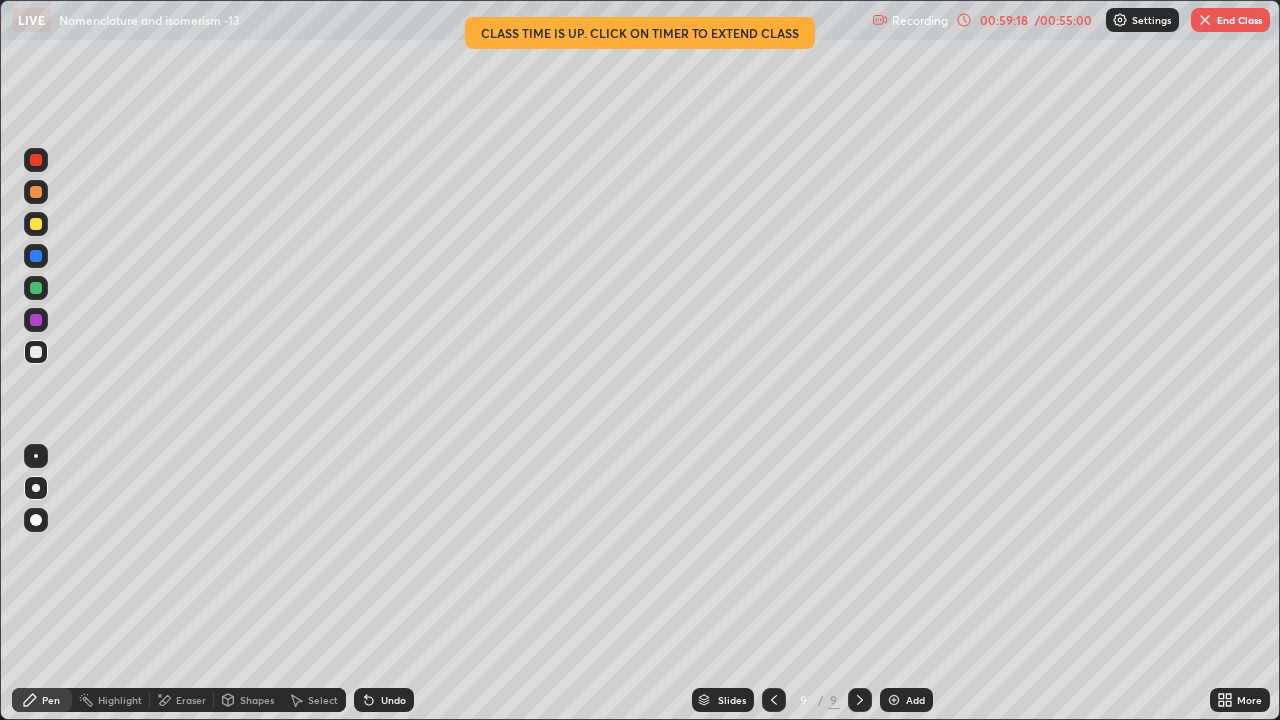 click on "End Class" at bounding box center [1230, 20] 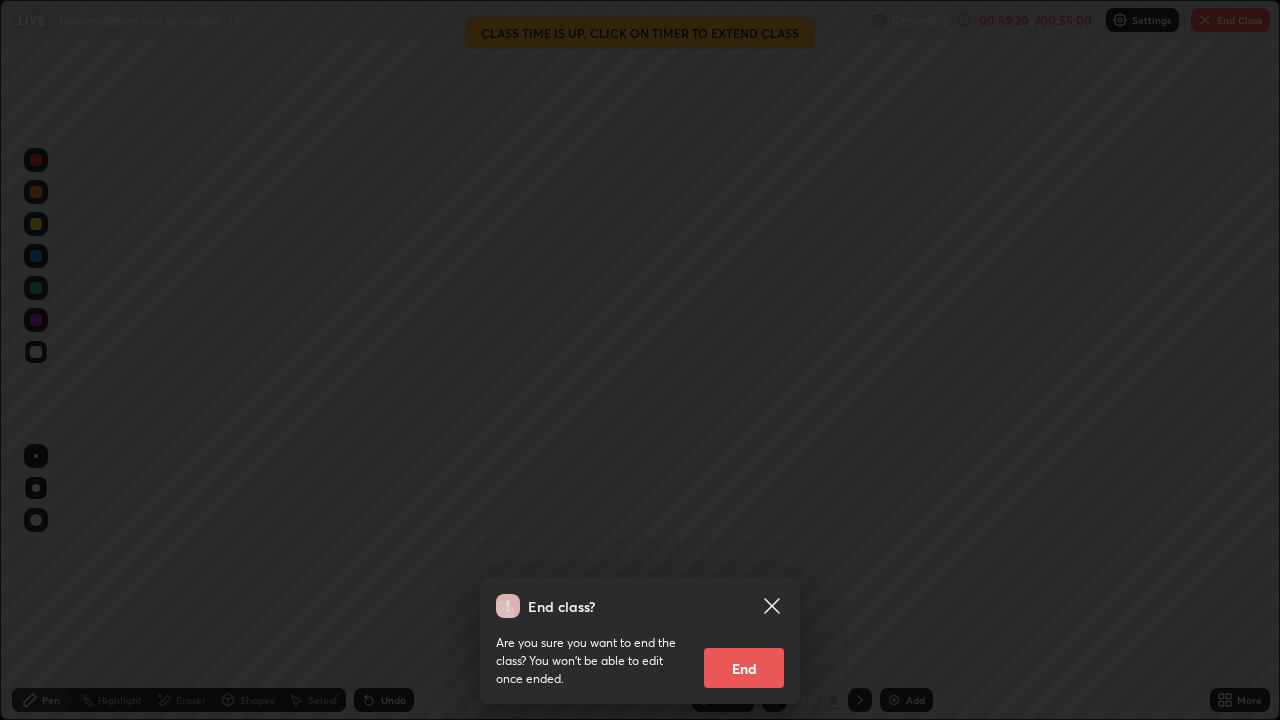 click on "End" at bounding box center (744, 668) 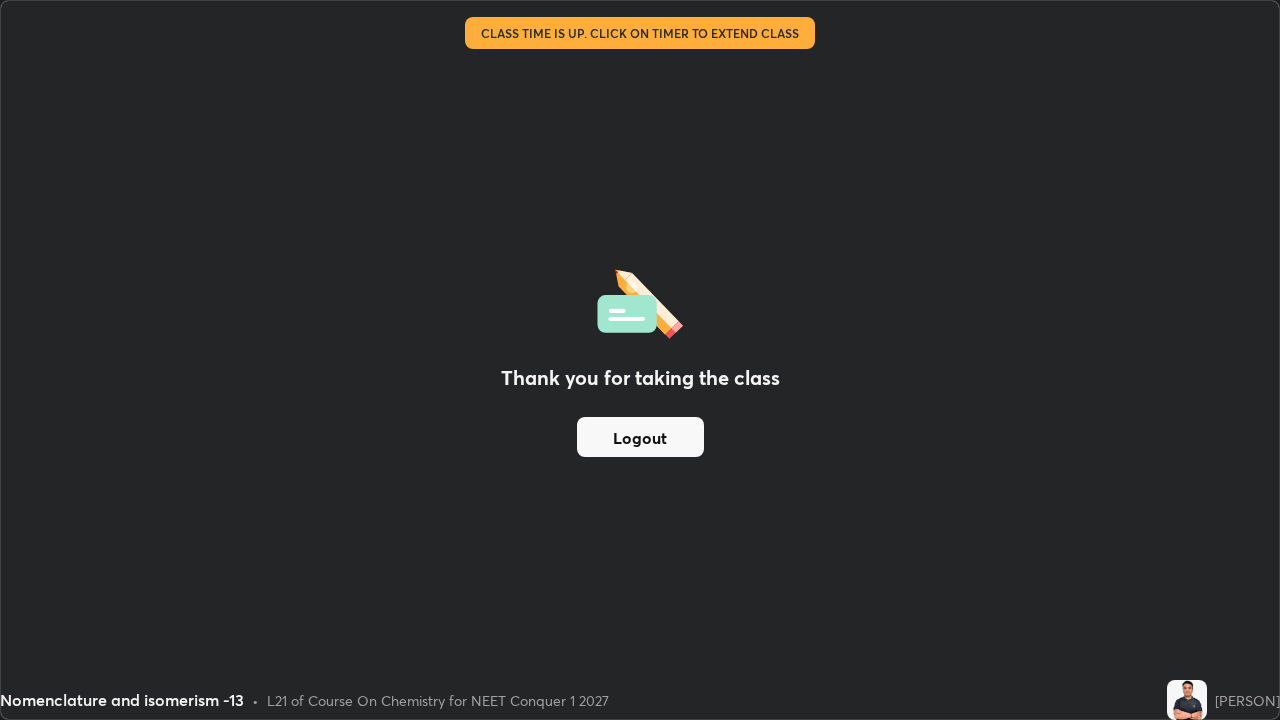 click on "Logout" at bounding box center [640, 437] 